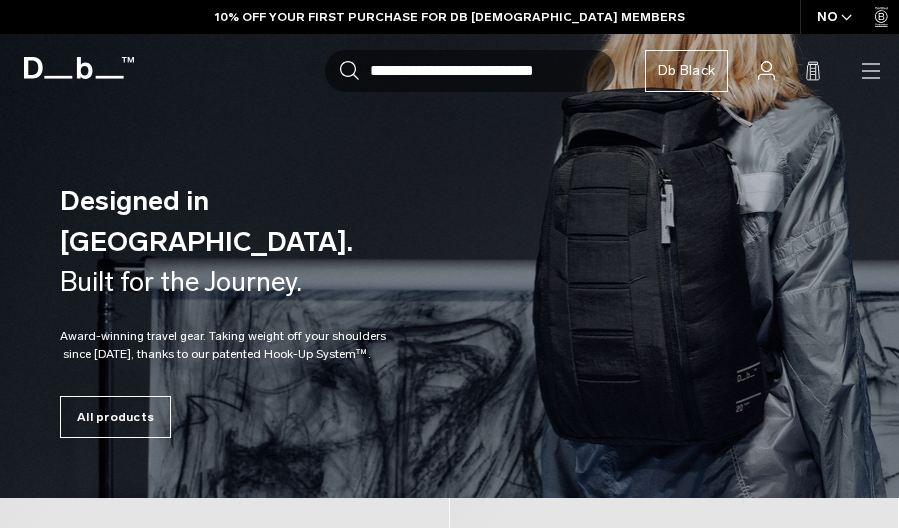 scroll, scrollTop: 0, scrollLeft: 0, axis: both 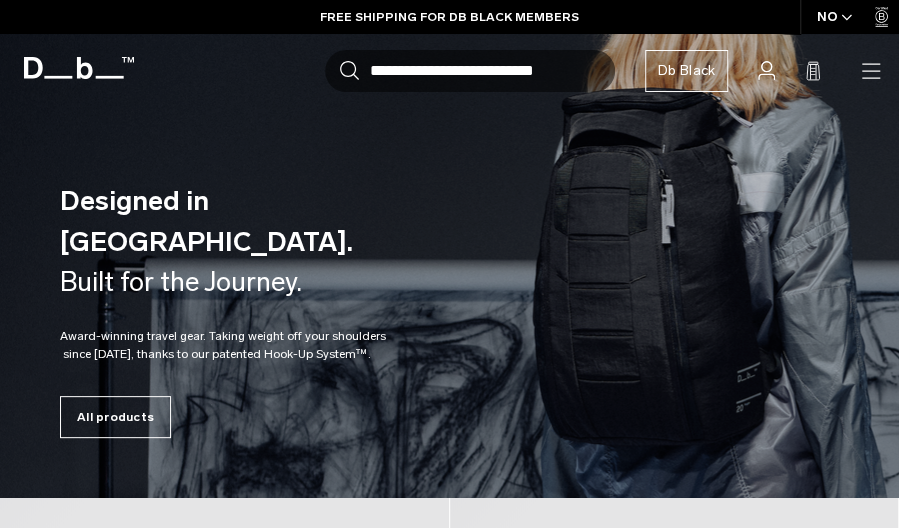 click on "Designed in Scandinavia.  Built for the Journey.
Award-winning travel gear. Taking weight off your shoulders  since 2012, thanks to our patented Hook-Up System™." at bounding box center [449, 309] 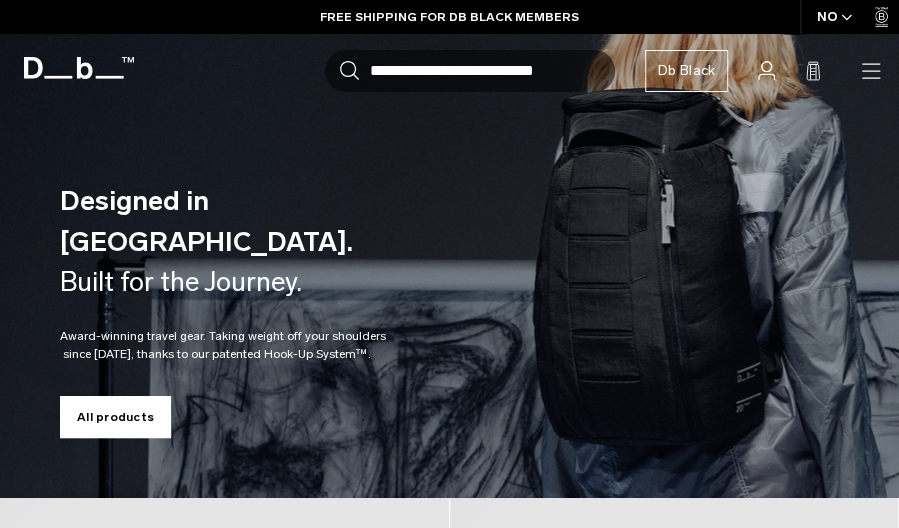 click on "All products" at bounding box center (115, 417) 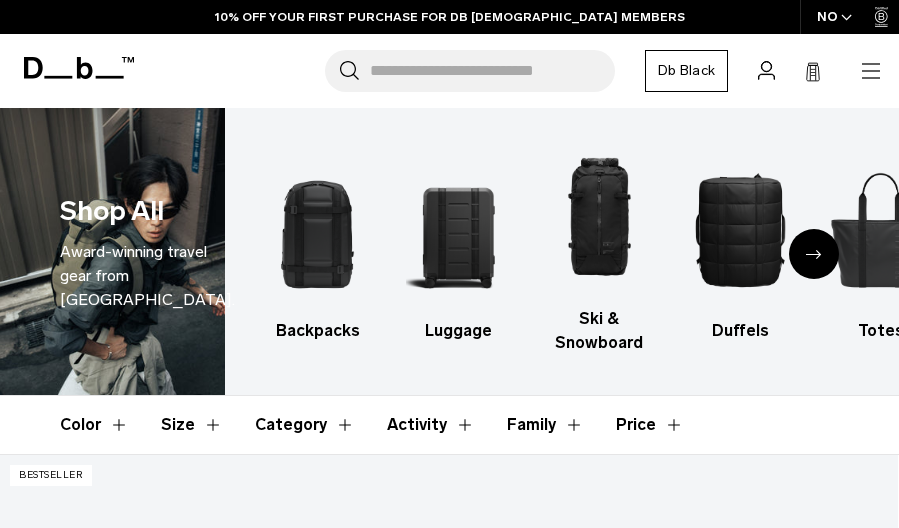 scroll, scrollTop: 1348, scrollLeft: 0, axis: vertical 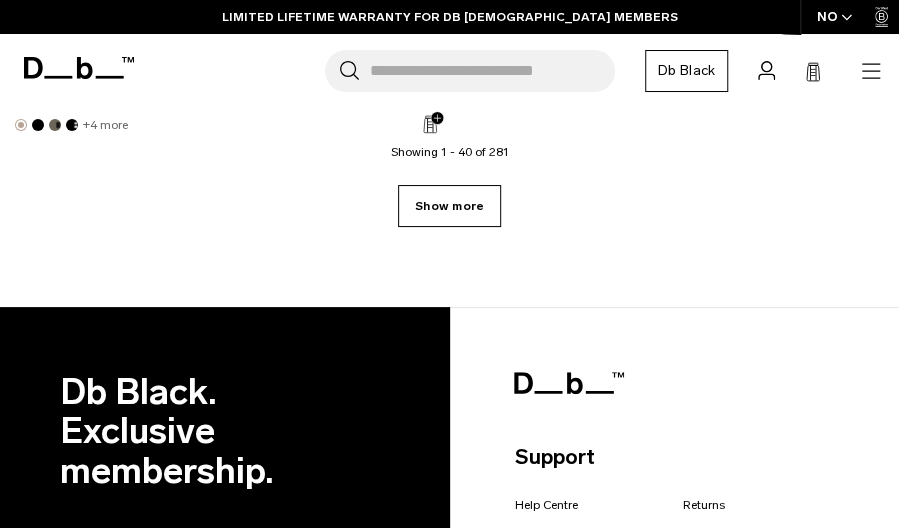 click on "Show more" at bounding box center [449, 206] 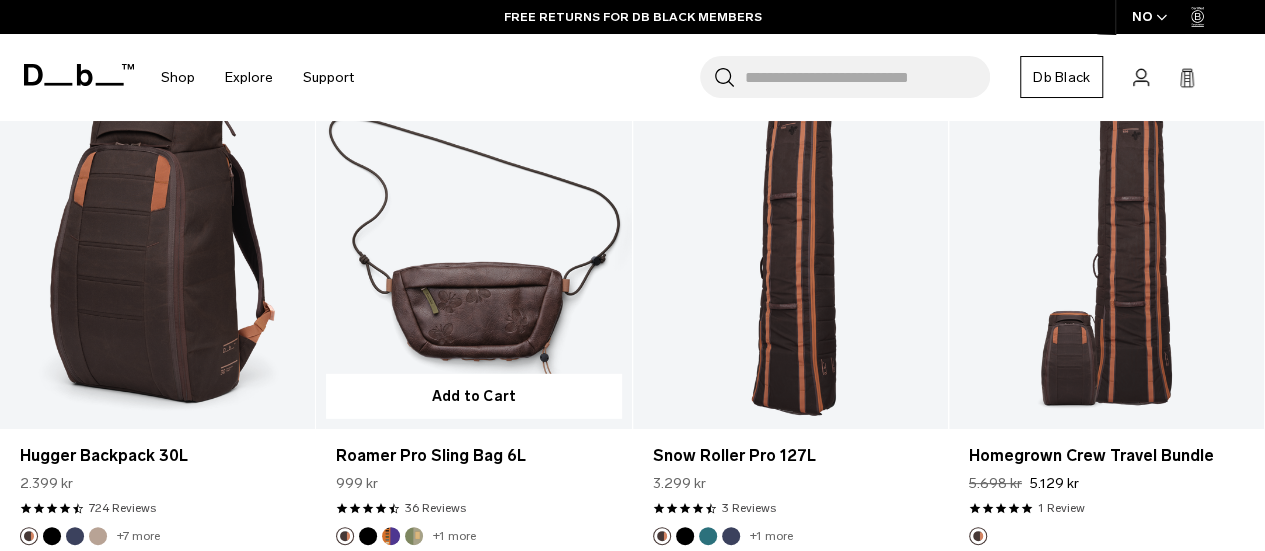 scroll, scrollTop: 6444, scrollLeft: 0, axis: vertical 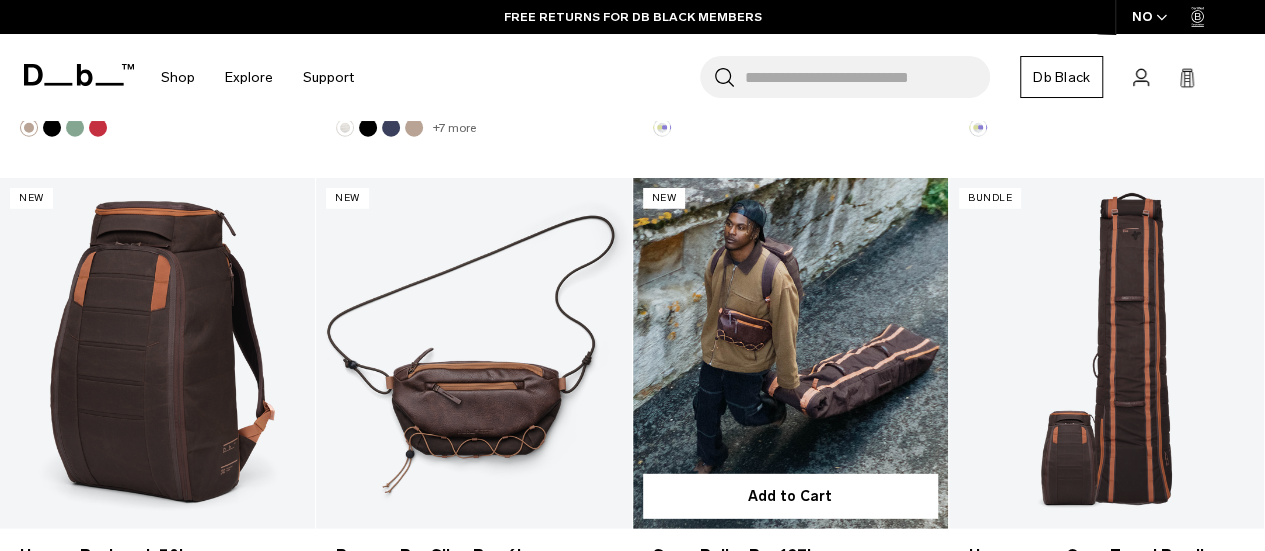 click at bounding box center (790, 353) 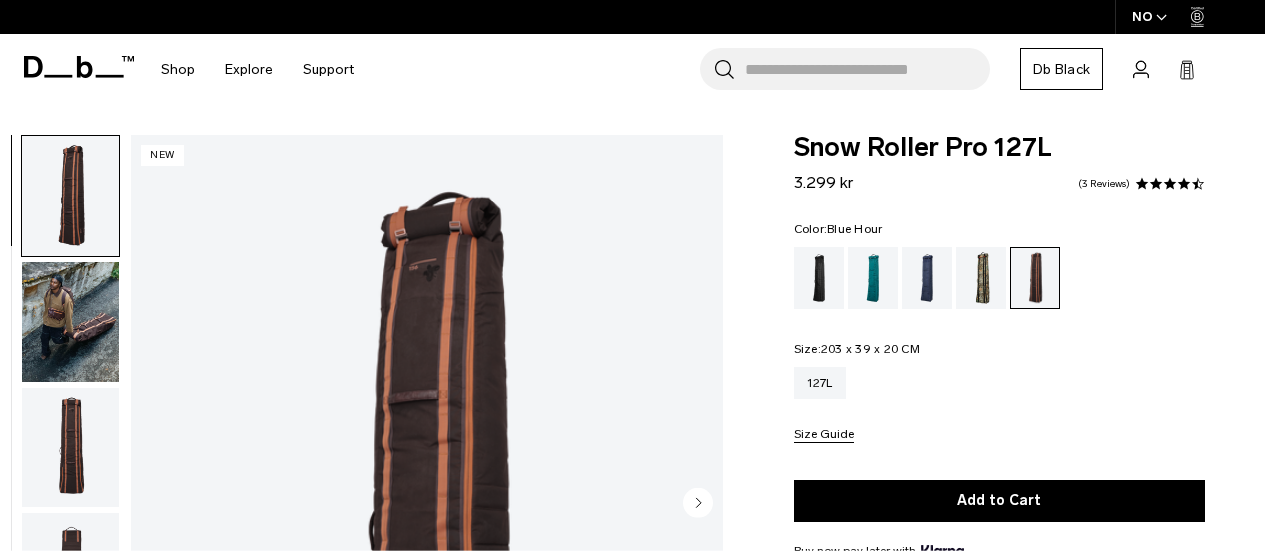 scroll, scrollTop: 0, scrollLeft: 0, axis: both 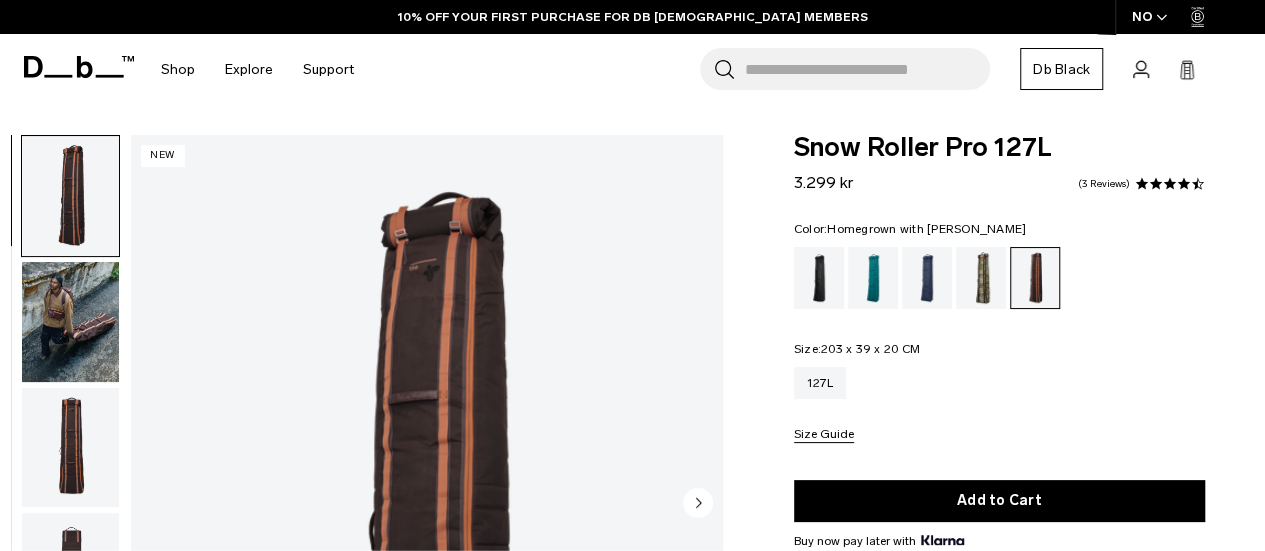 click at bounding box center [1035, 278] 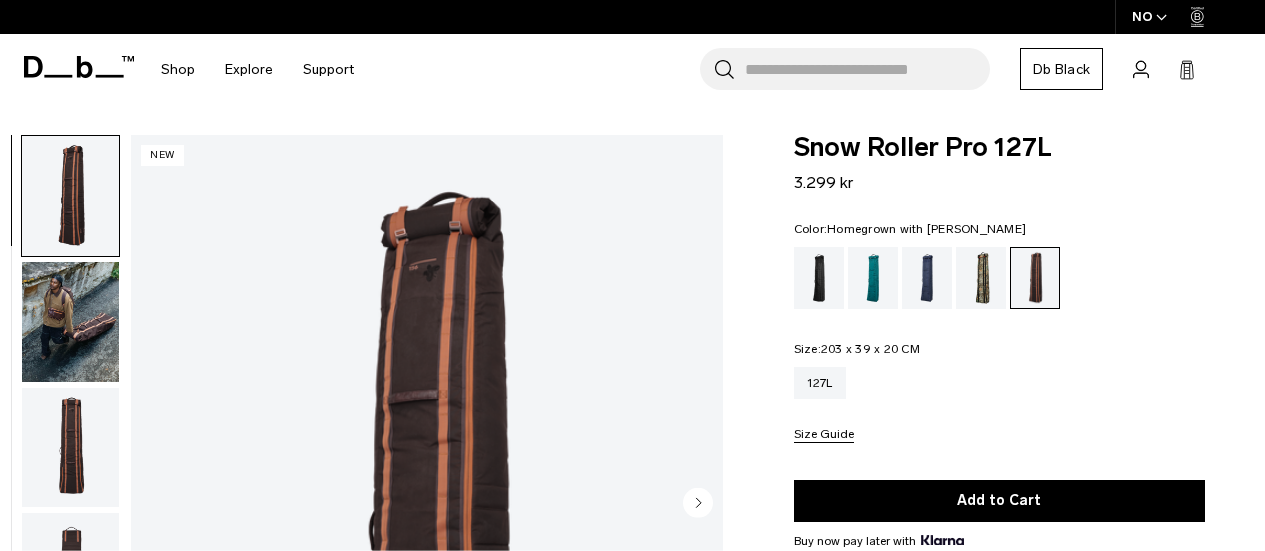 scroll, scrollTop: 0, scrollLeft: 0, axis: both 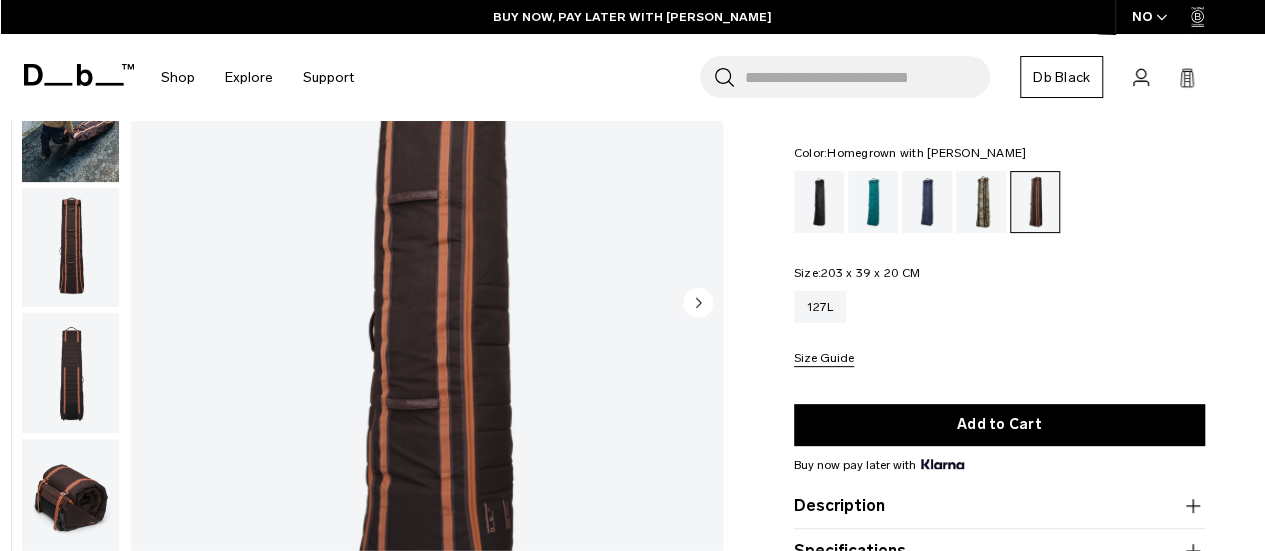 click at bounding box center (70, 248) 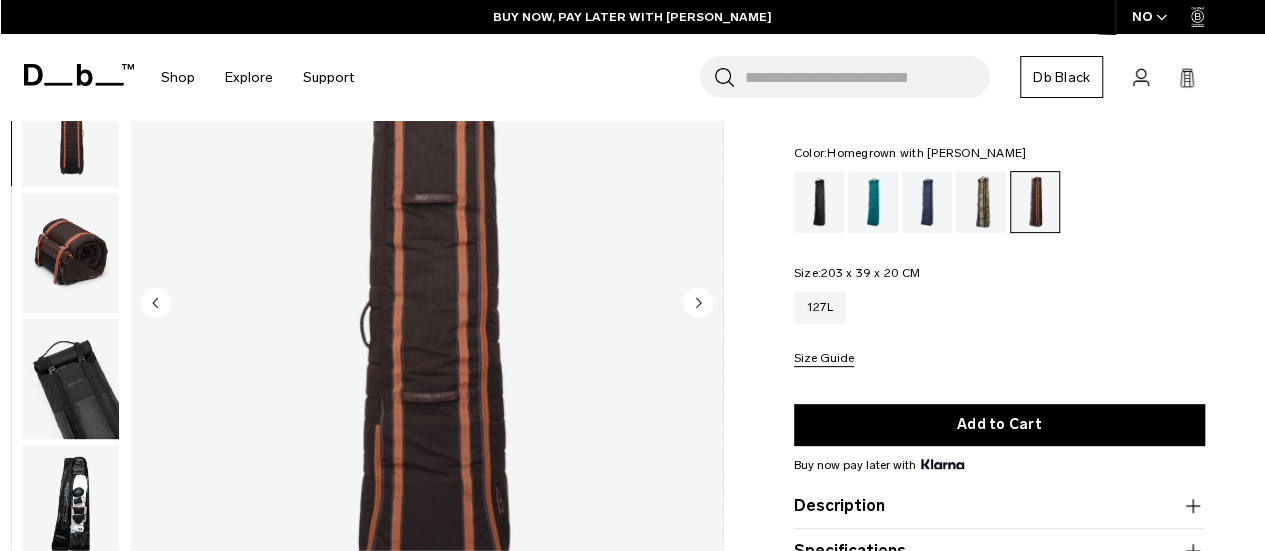 scroll, scrollTop: 252, scrollLeft: 0, axis: vertical 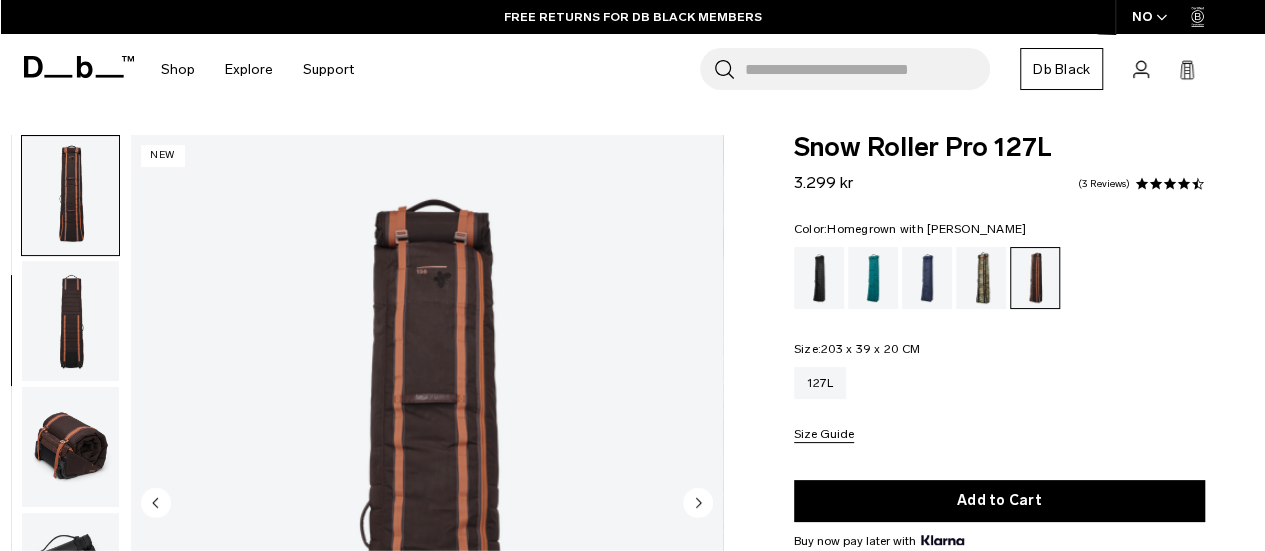 click at bounding box center (70, 447) 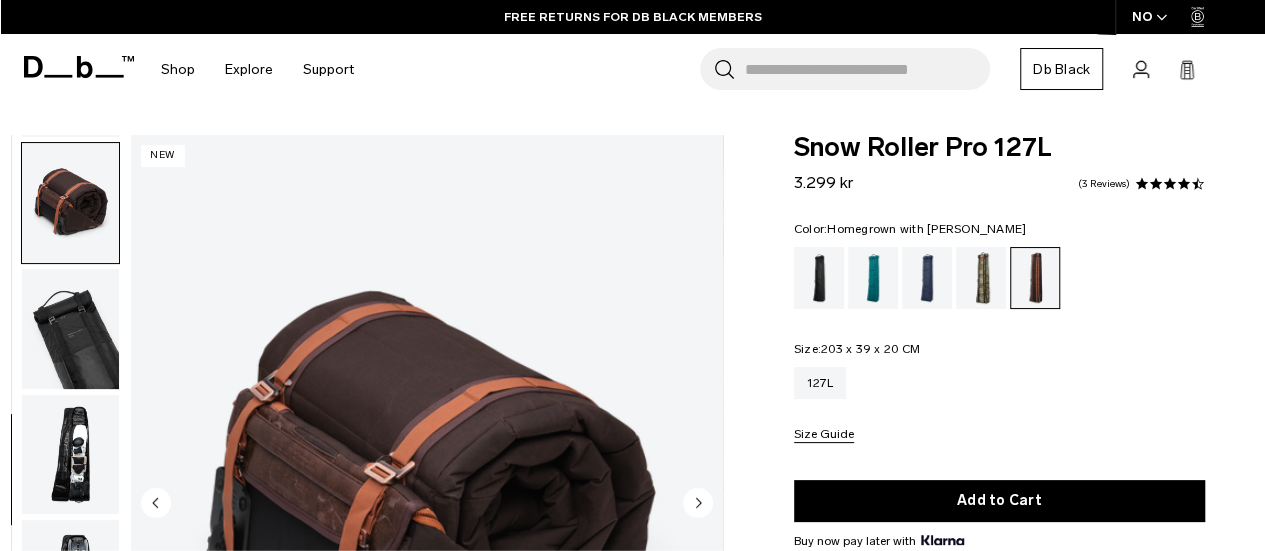 scroll, scrollTop: 504, scrollLeft: 0, axis: vertical 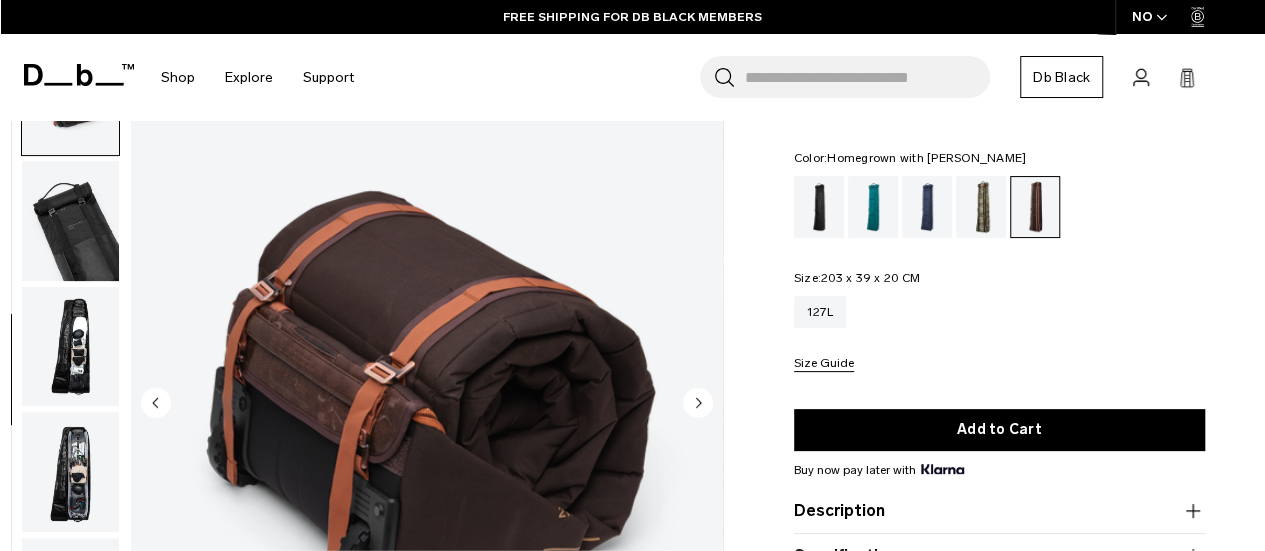 click at bounding box center [427, 404] 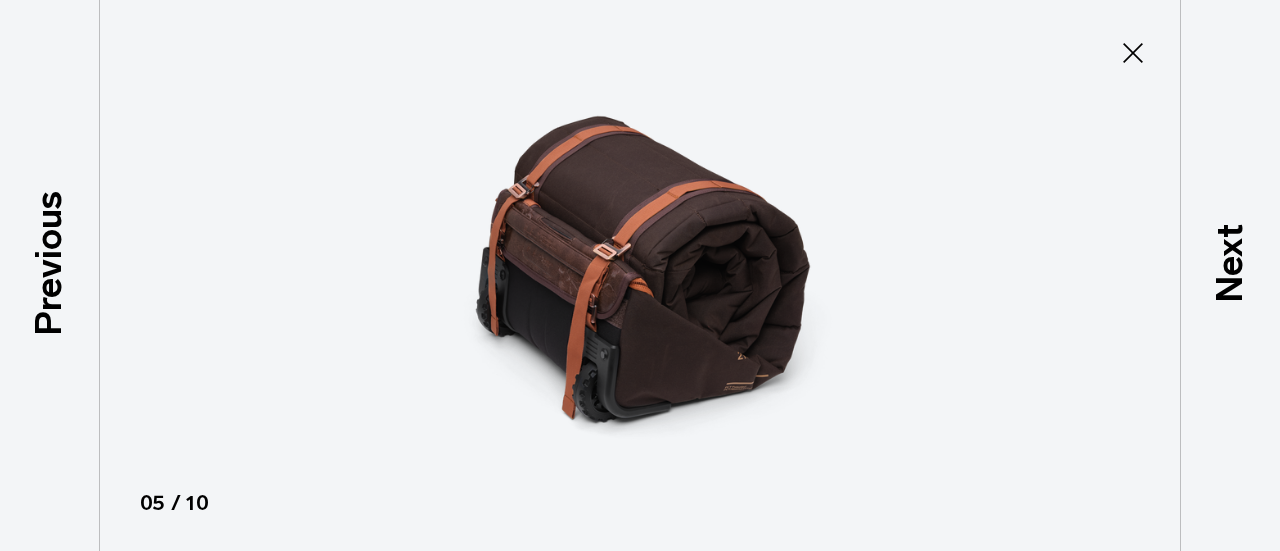 drag, startPoint x: 1132, startPoint y: 65, endPoint x: 1122, endPoint y: 67, distance: 10.198039 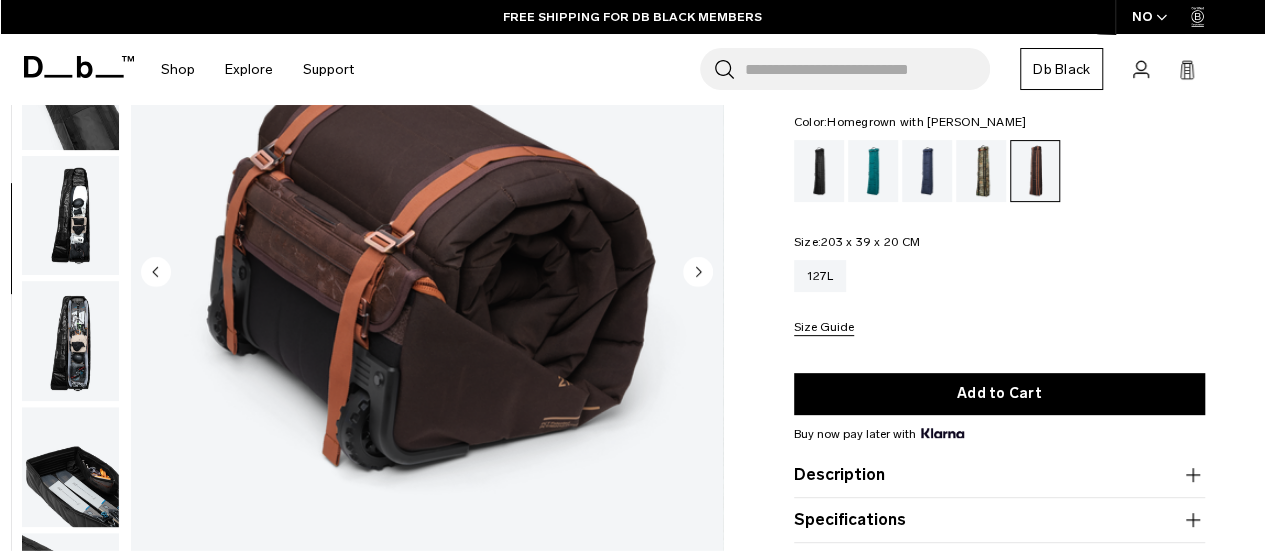 scroll, scrollTop: 200, scrollLeft: 0, axis: vertical 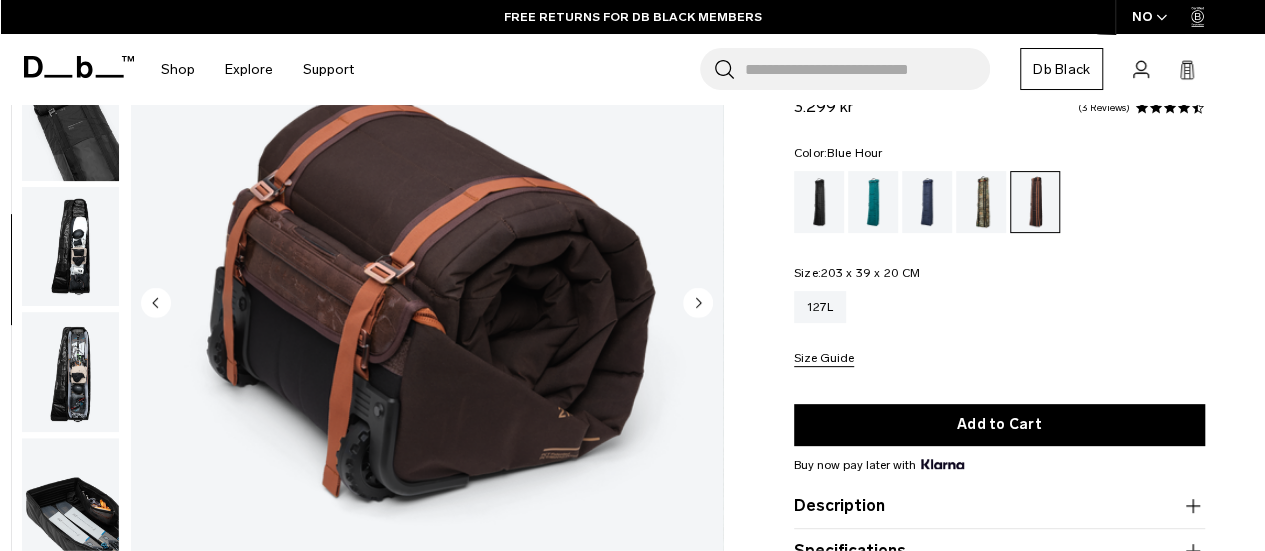 click at bounding box center [927, 202] 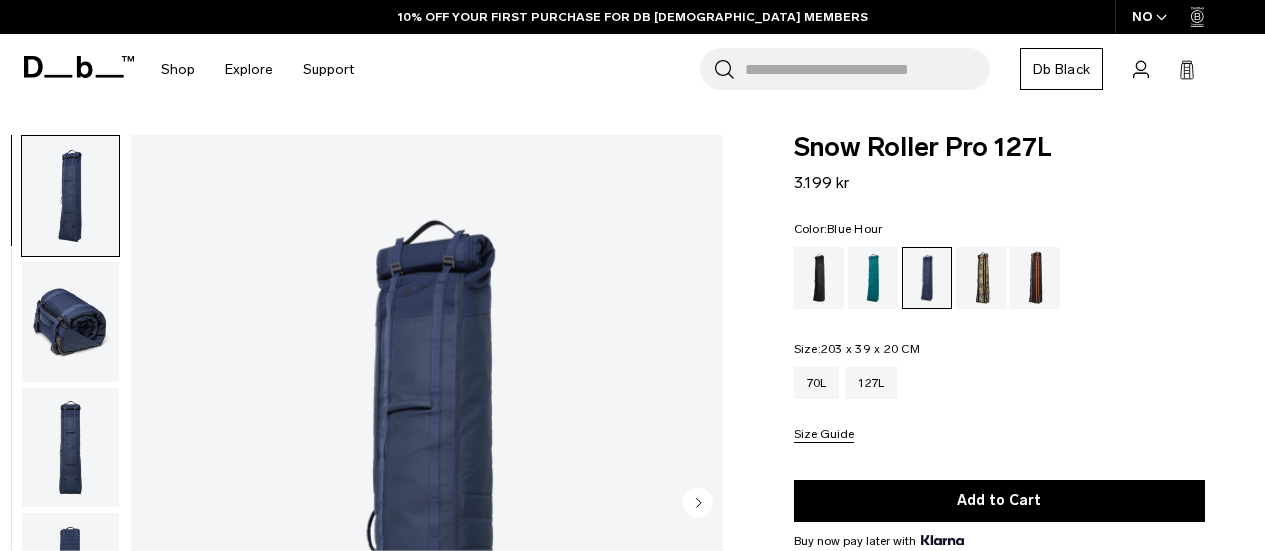 scroll, scrollTop: 0, scrollLeft: 0, axis: both 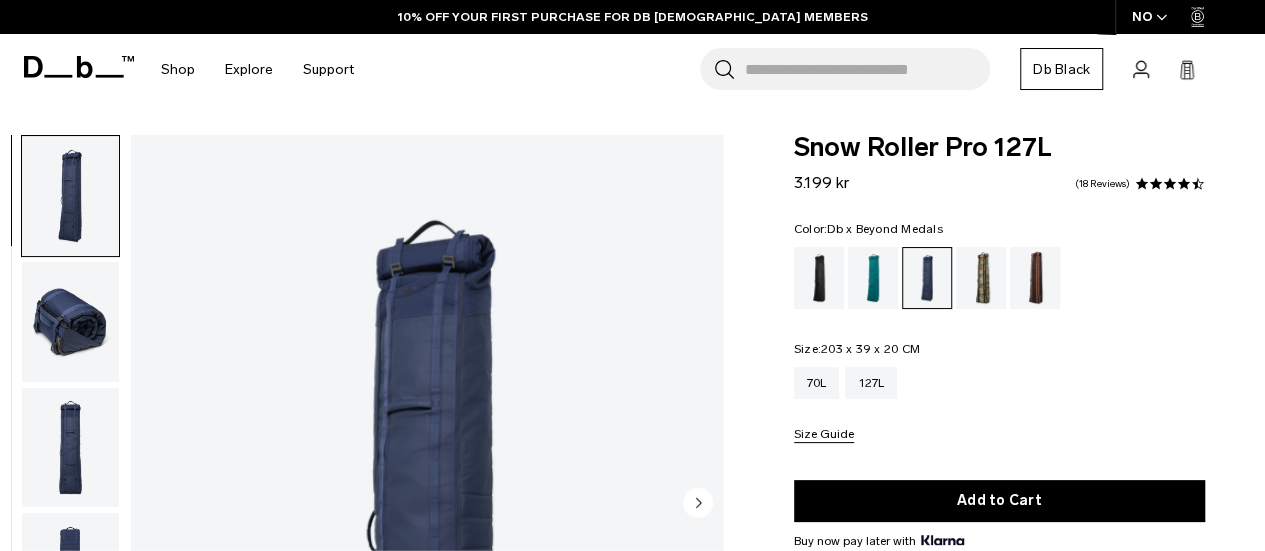click at bounding box center [981, 278] 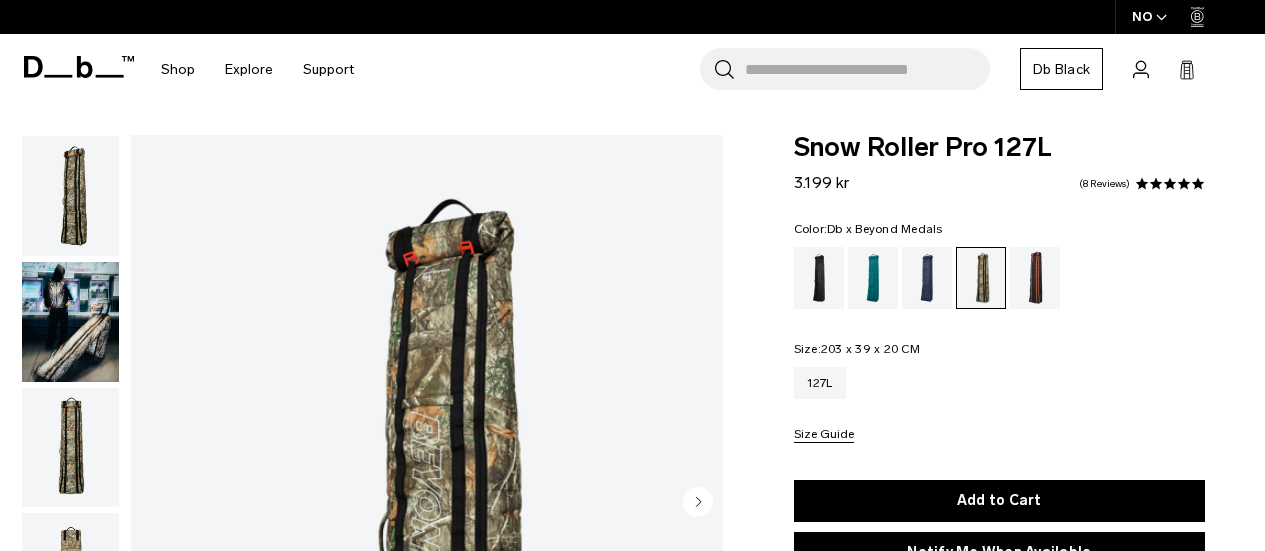 scroll, scrollTop: 0, scrollLeft: 0, axis: both 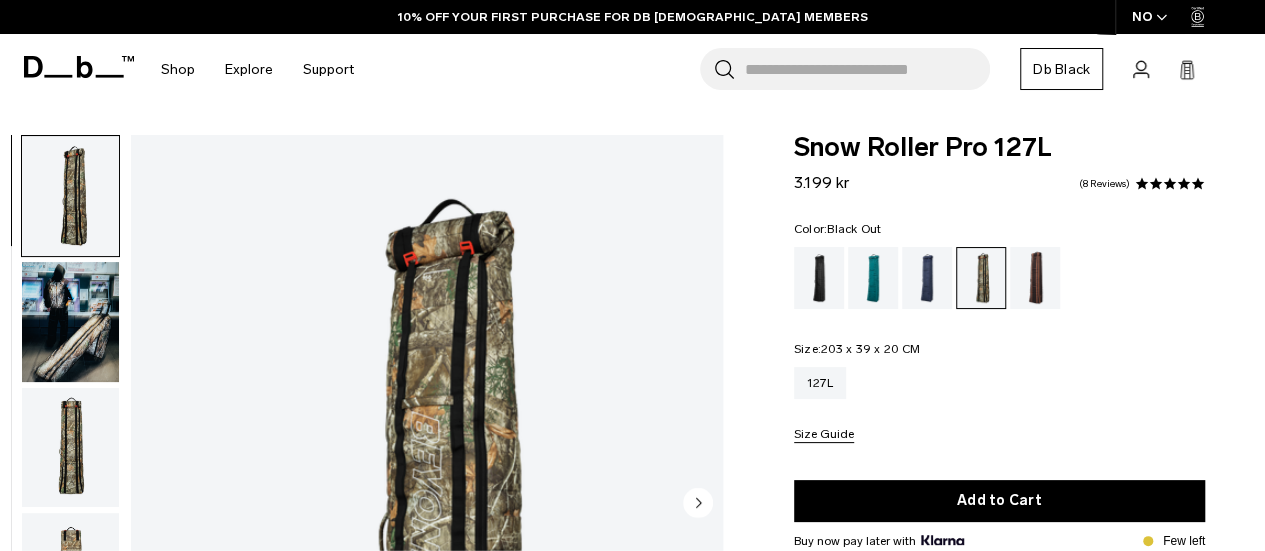 click at bounding box center [819, 278] 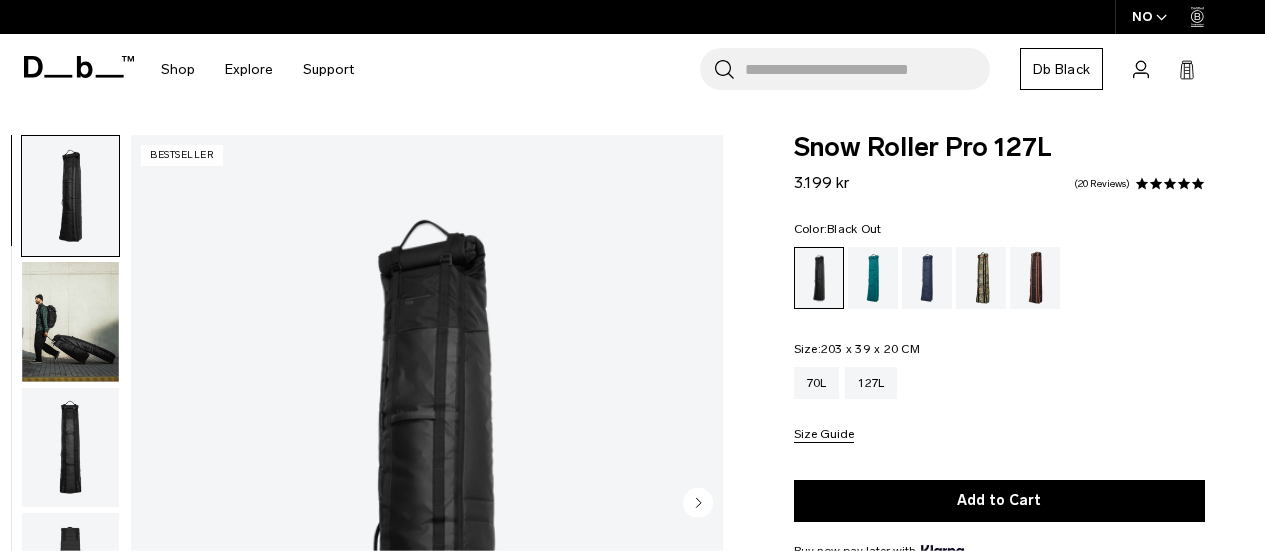 scroll, scrollTop: 20, scrollLeft: 0, axis: vertical 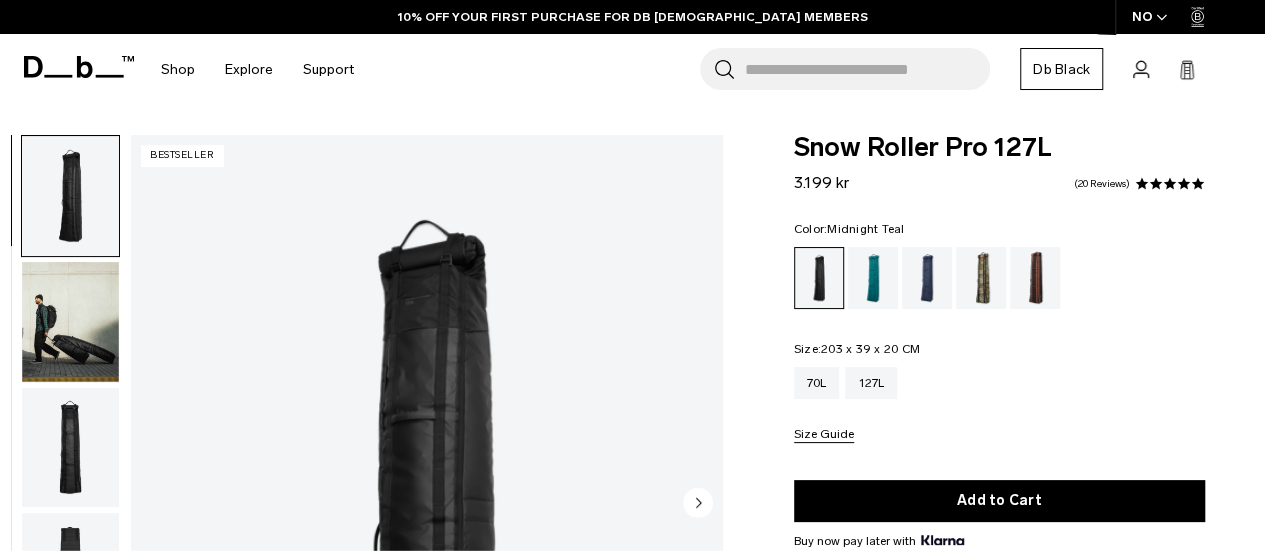 click at bounding box center (873, 278) 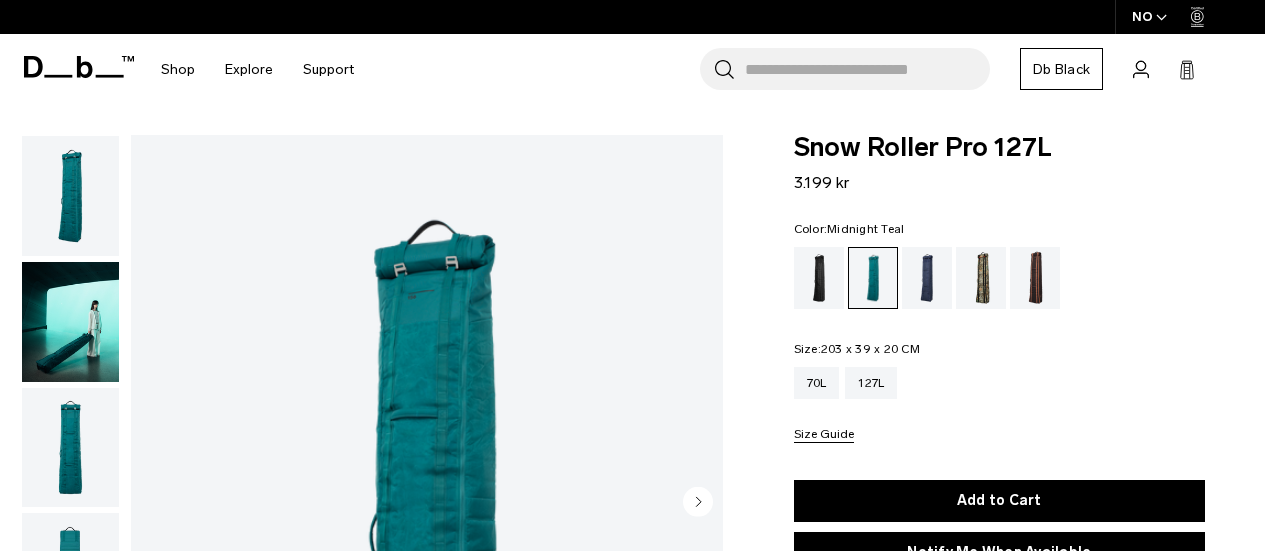 scroll, scrollTop: 0, scrollLeft: 0, axis: both 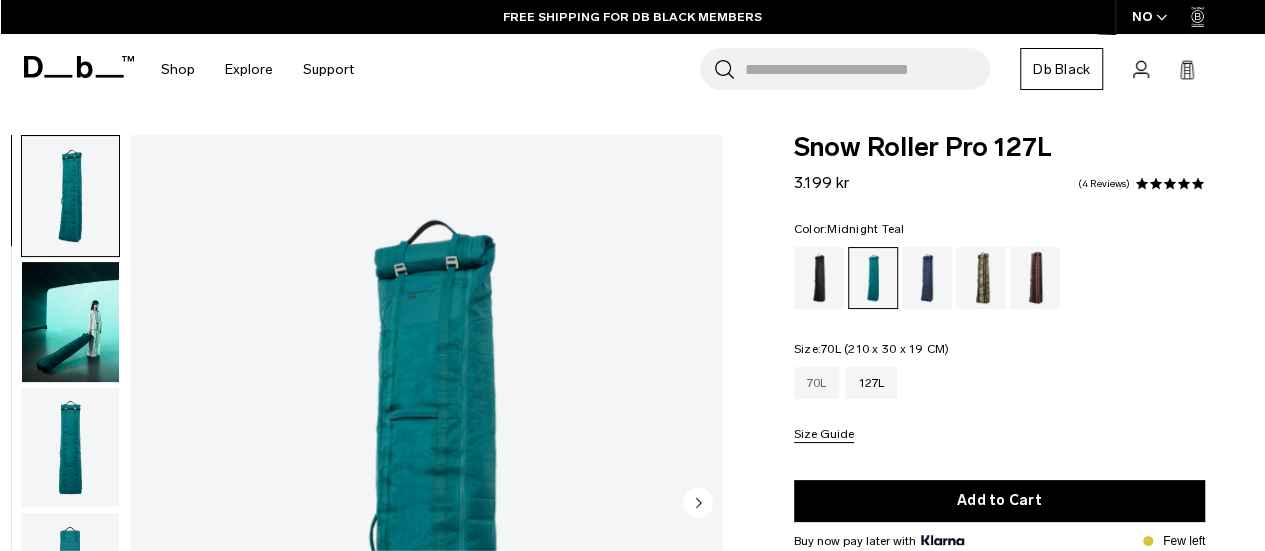 click on "70L" at bounding box center (817, 383) 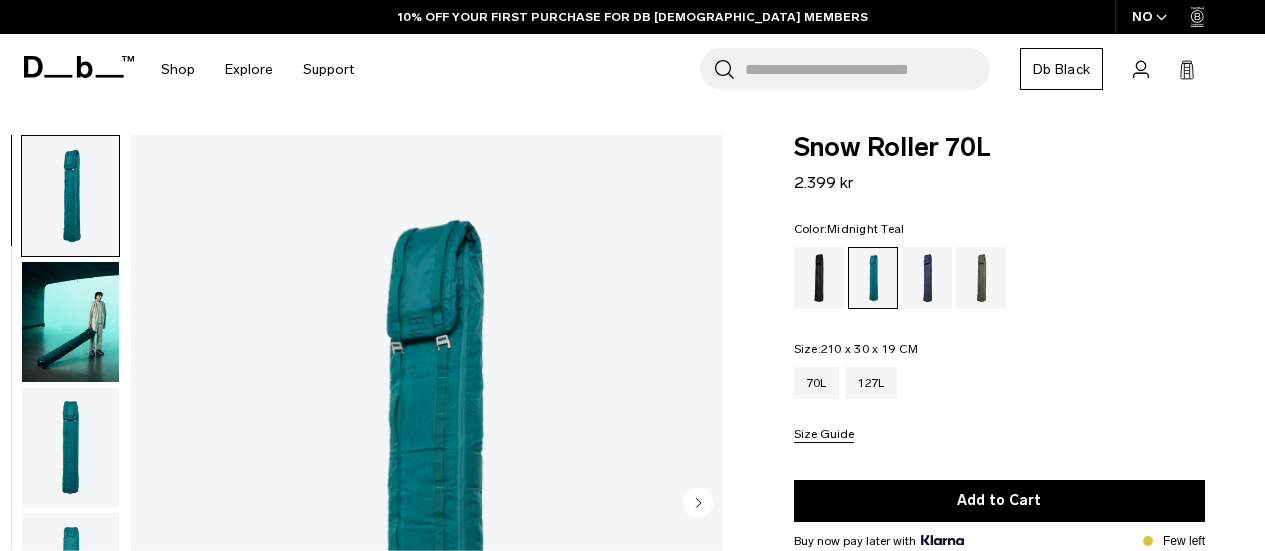 scroll, scrollTop: 500, scrollLeft: 0, axis: vertical 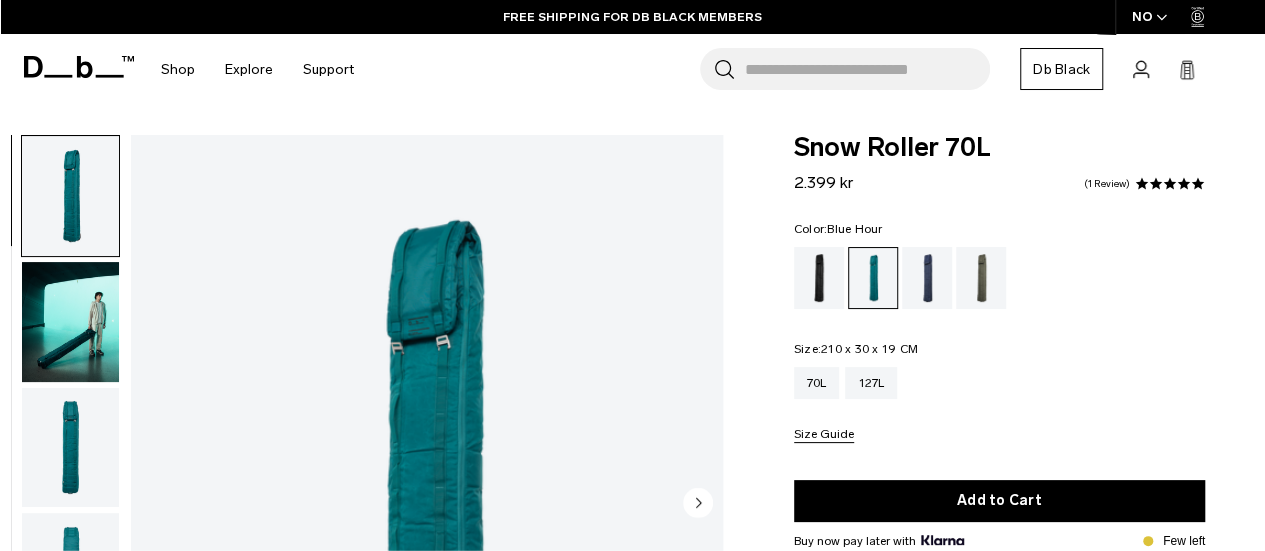 click at bounding box center [927, 278] 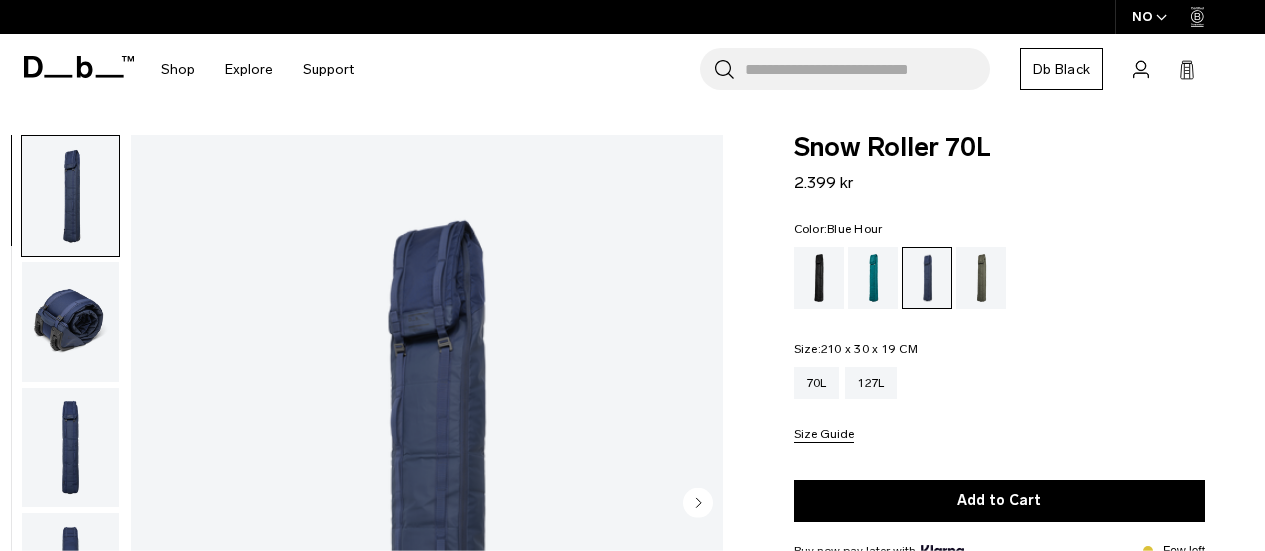 scroll, scrollTop: 0, scrollLeft: 0, axis: both 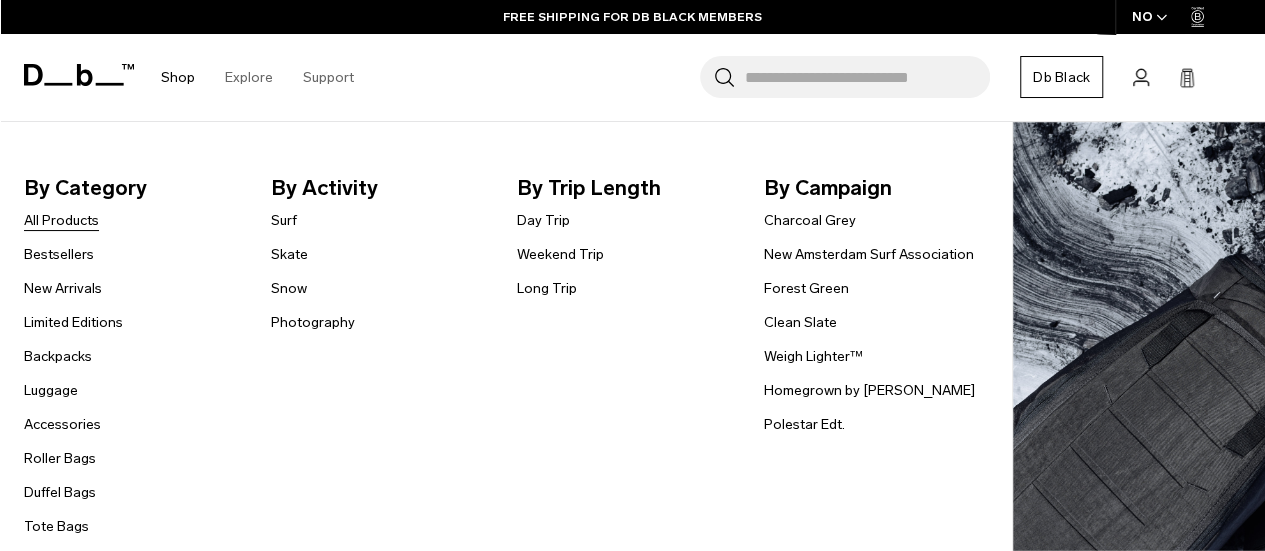 click on "All Products" at bounding box center [61, 220] 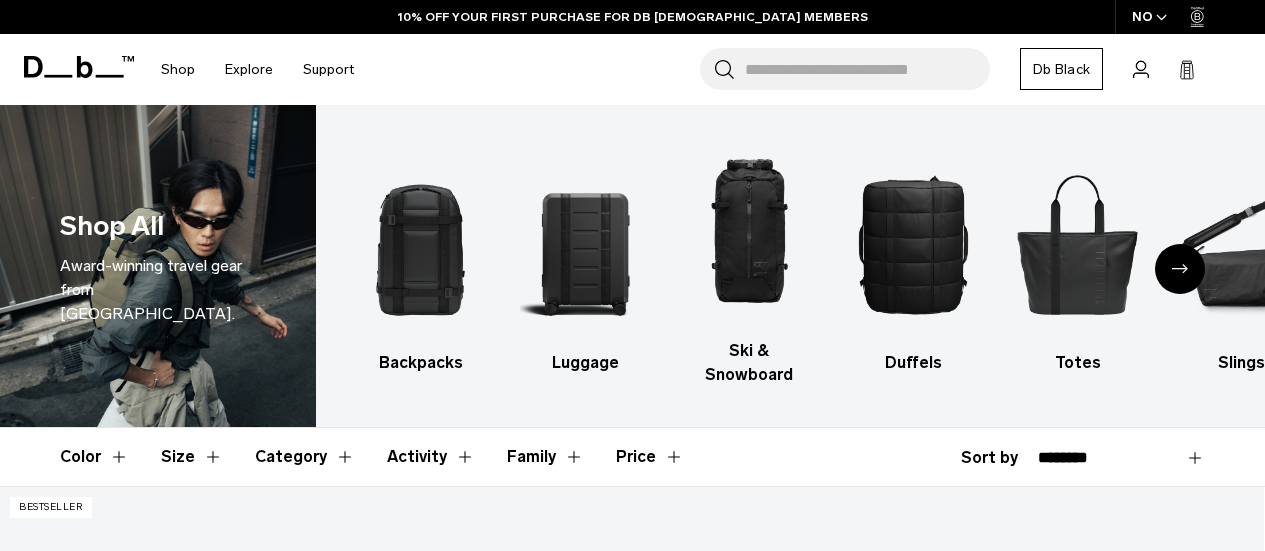 scroll, scrollTop: 0, scrollLeft: 0, axis: both 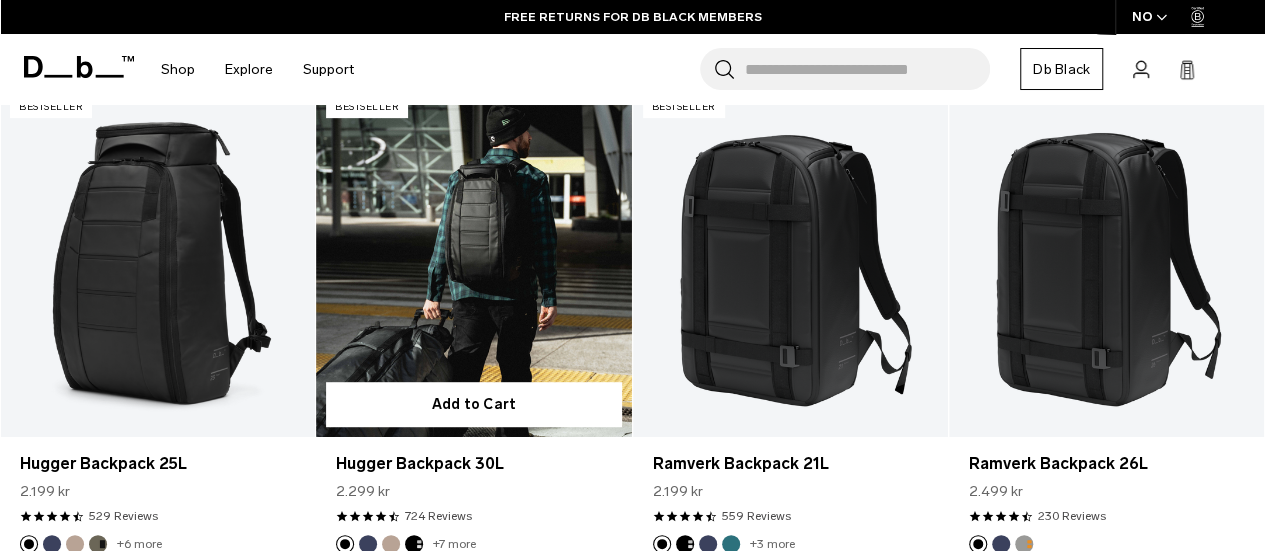 click at bounding box center (473, 262) 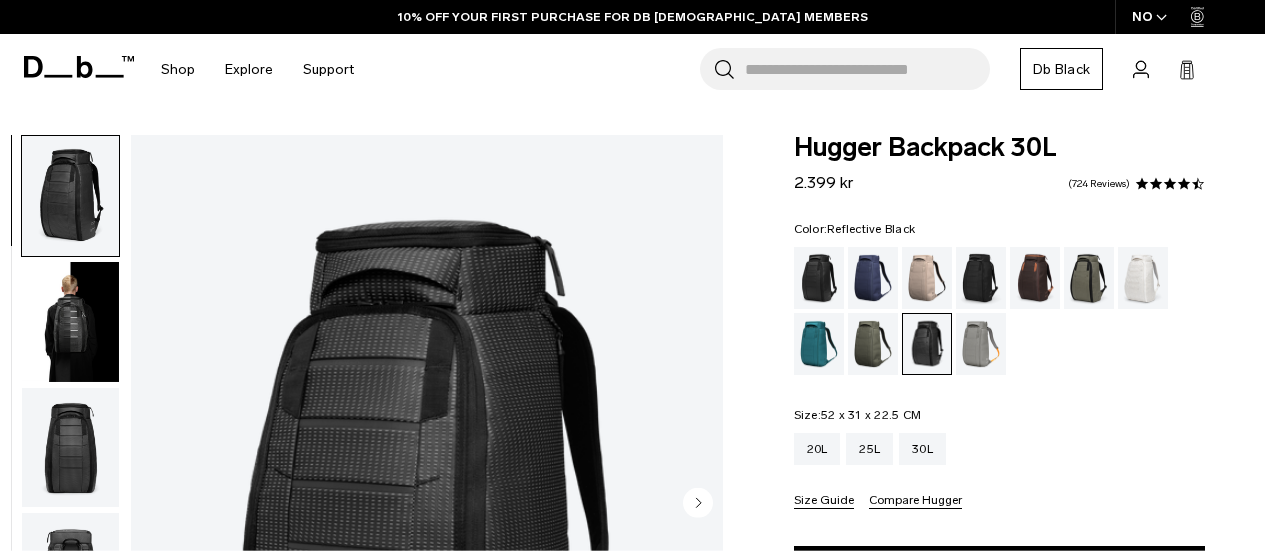 scroll, scrollTop: 200, scrollLeft: 0, axis: vertical 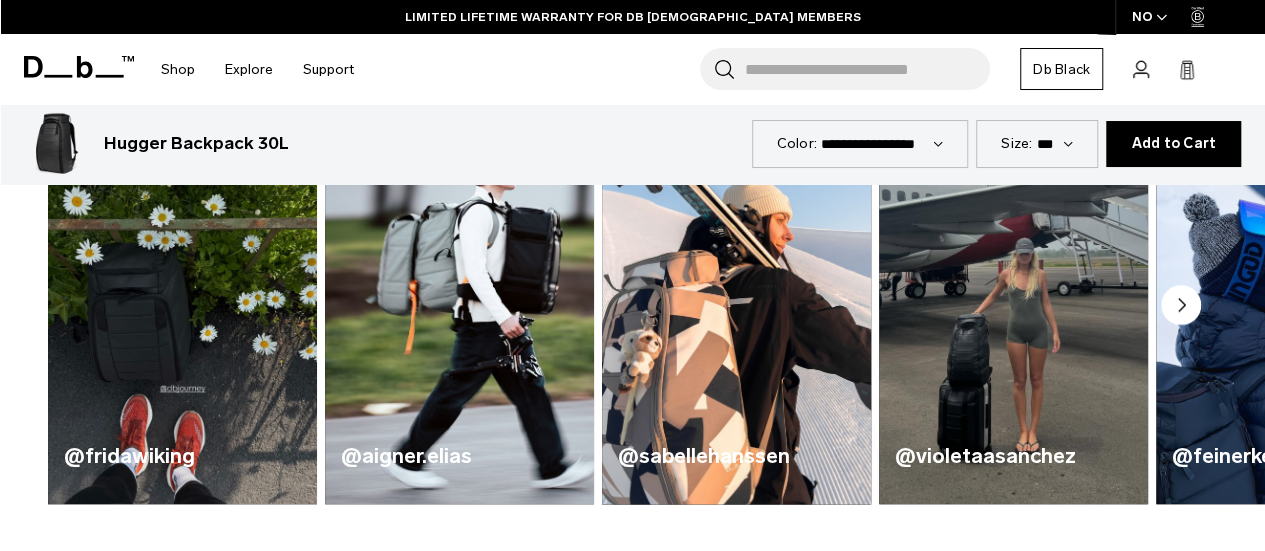 click at bounding box center (736, 281) 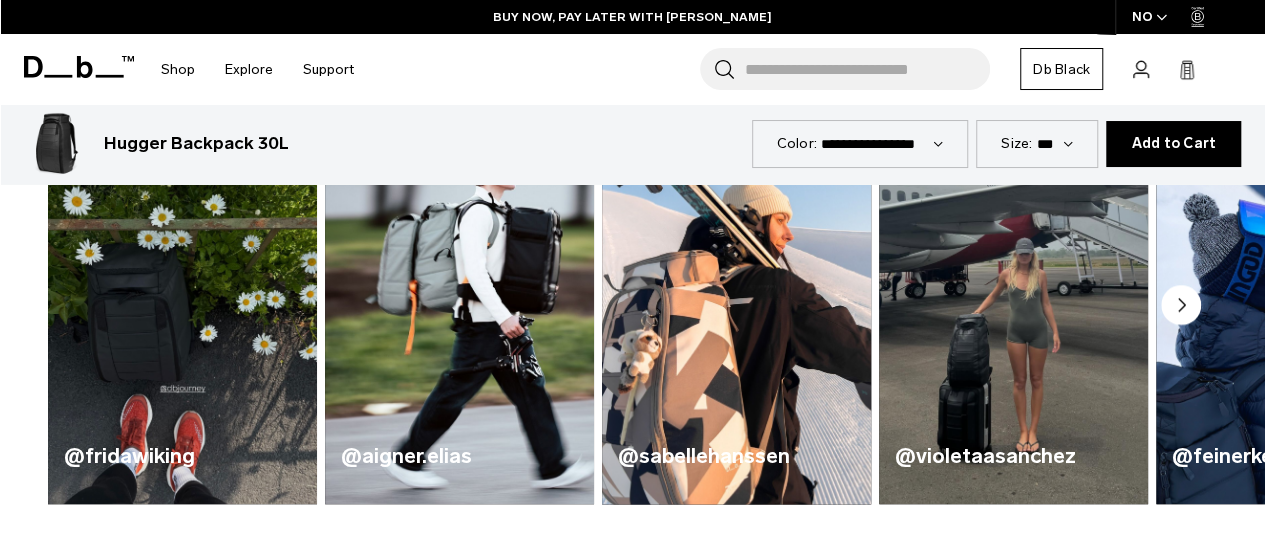 click at bounding box center [736, 281] 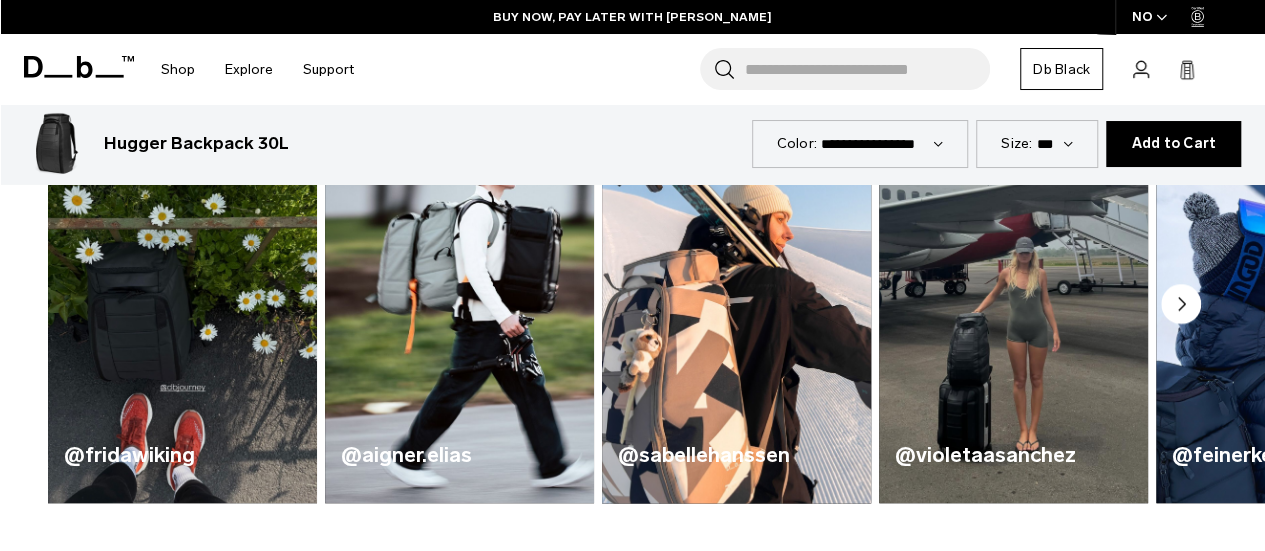 scroll, scrollTop: 1000, scrollLeft: 0, axis: vertical 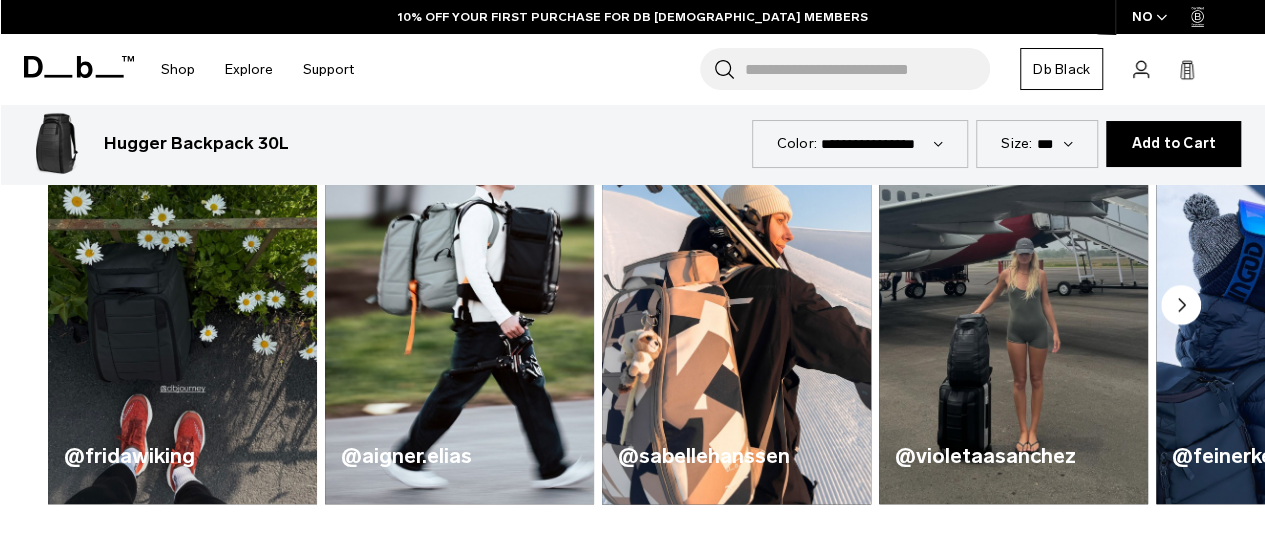 click at bounding box center (736, 281) 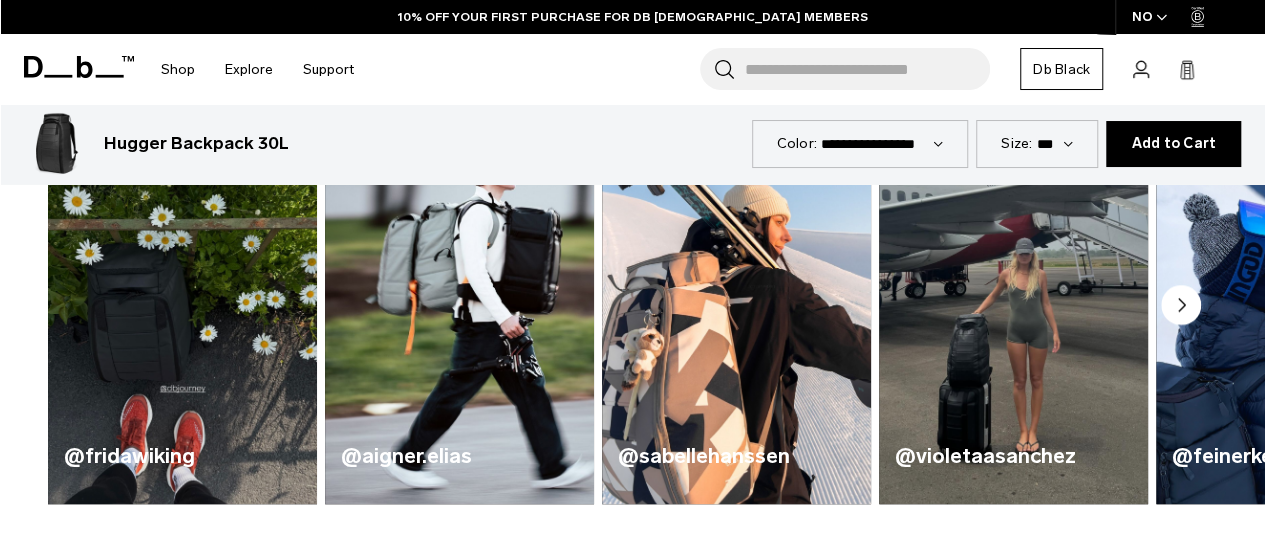 click 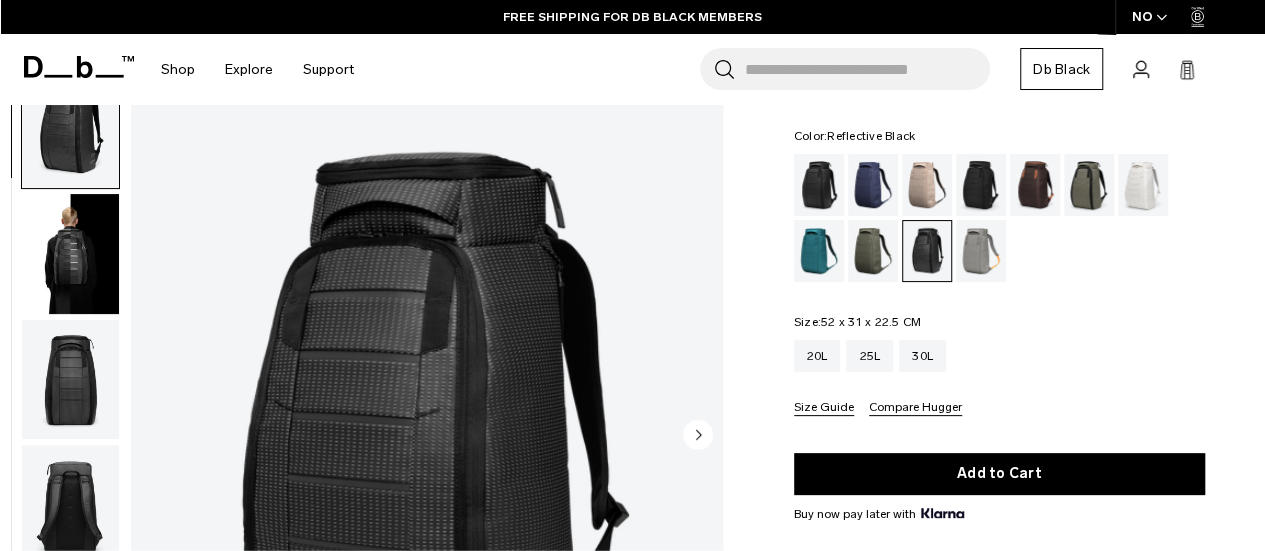 scroll, scrollTop: 0, scrollLeft: 0, axis: both 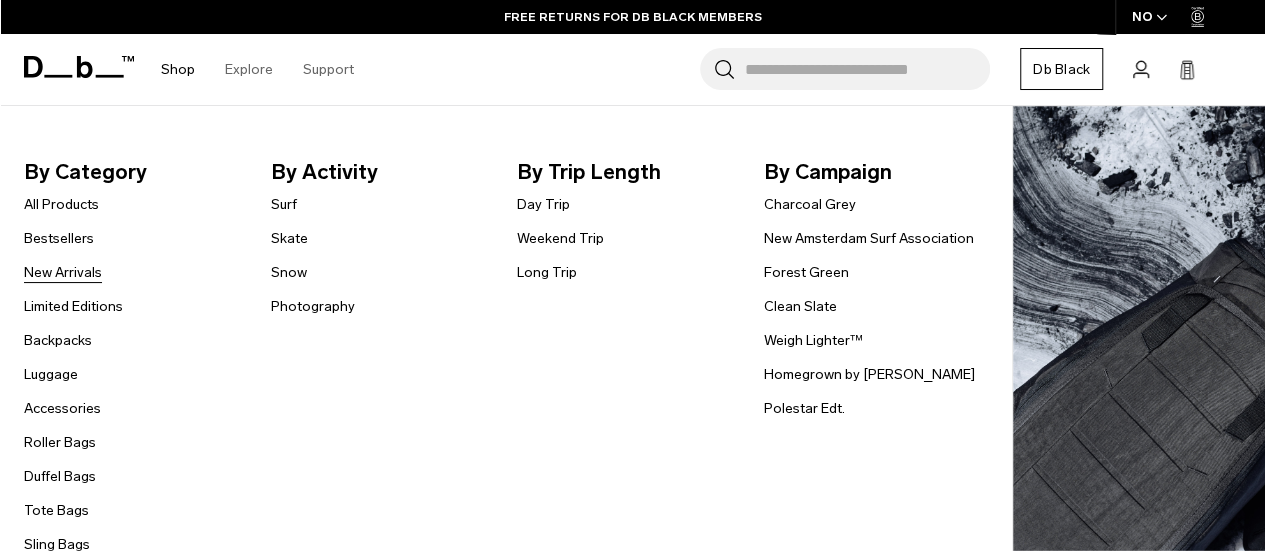 click on "New Arrivals" at bounding box center [63, 272] 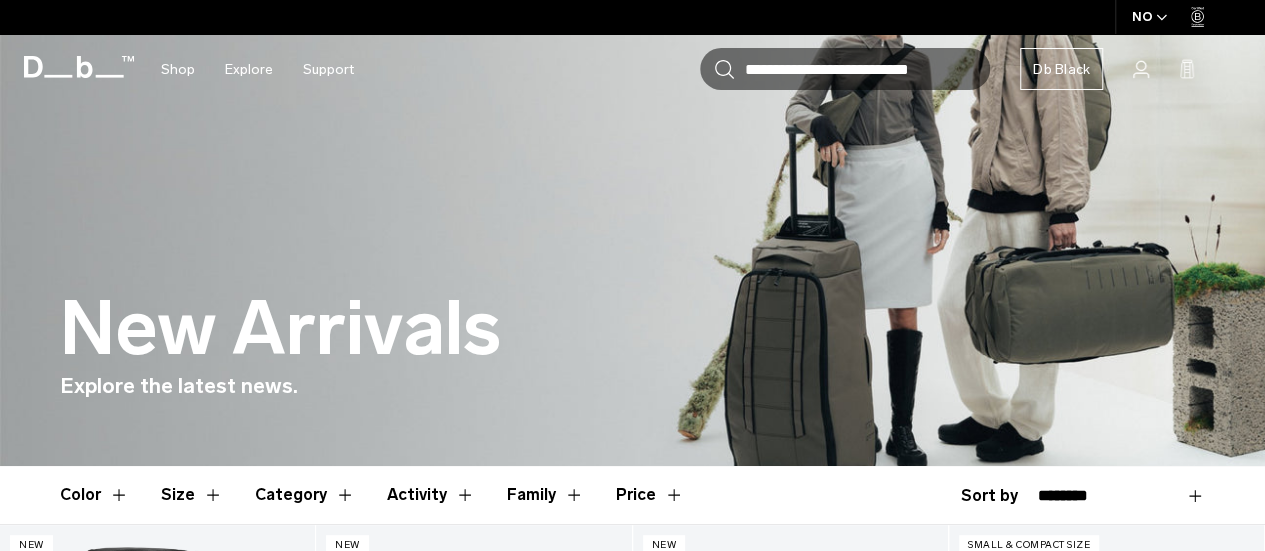 scroll, scrollTop: 200, scrollLeft: 0, axis: vertical 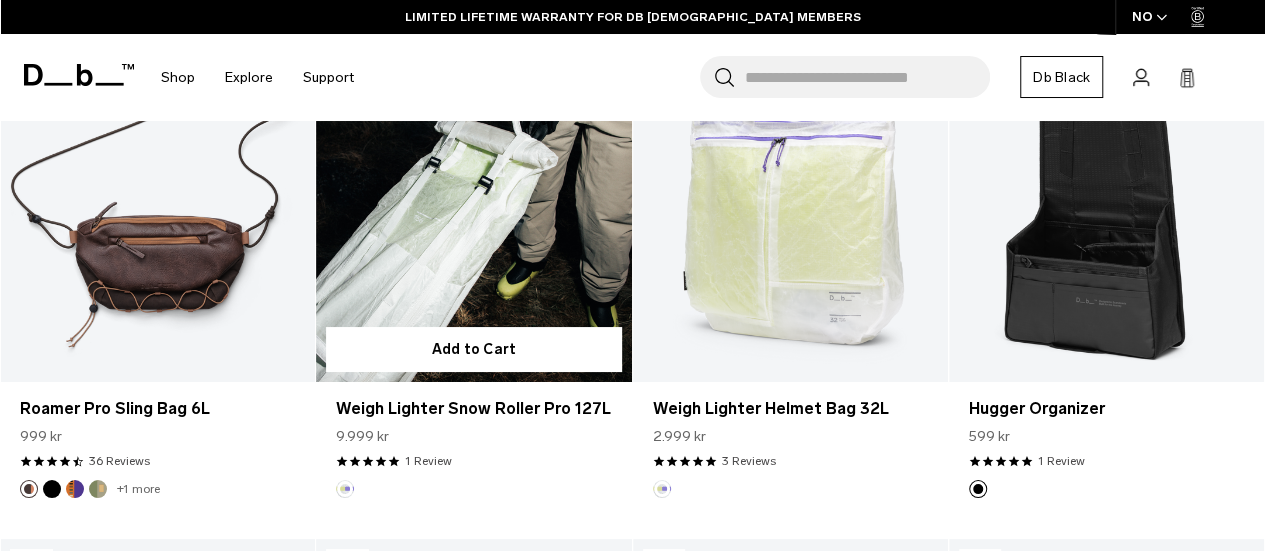 click at bounding box center [473, 207] 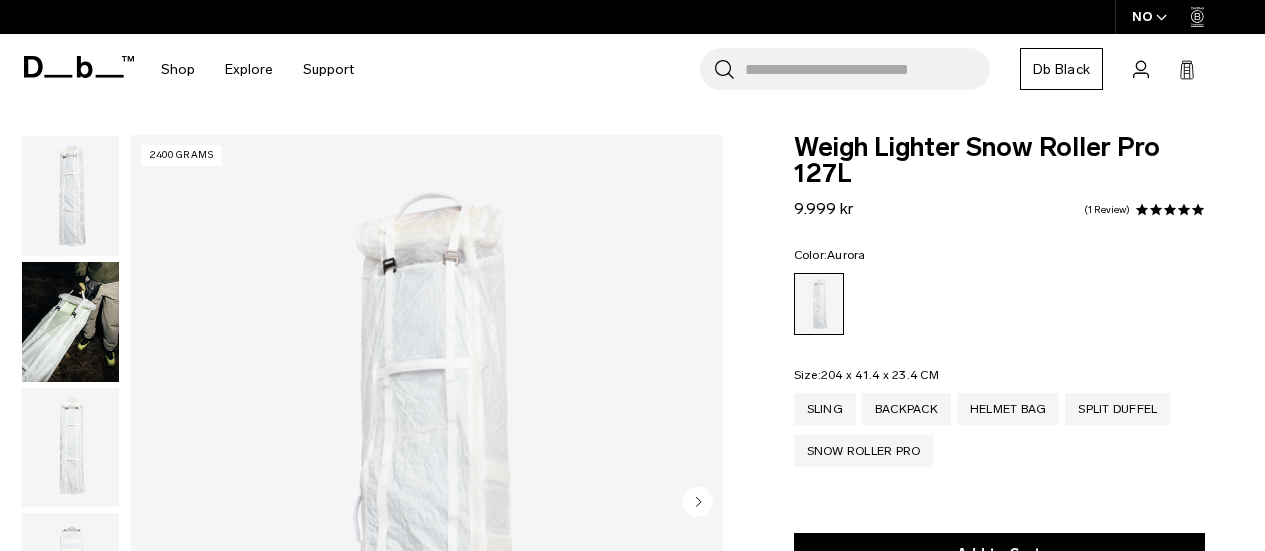 scroll, scrollTop: 0, scrollLeft: 0, axis: both 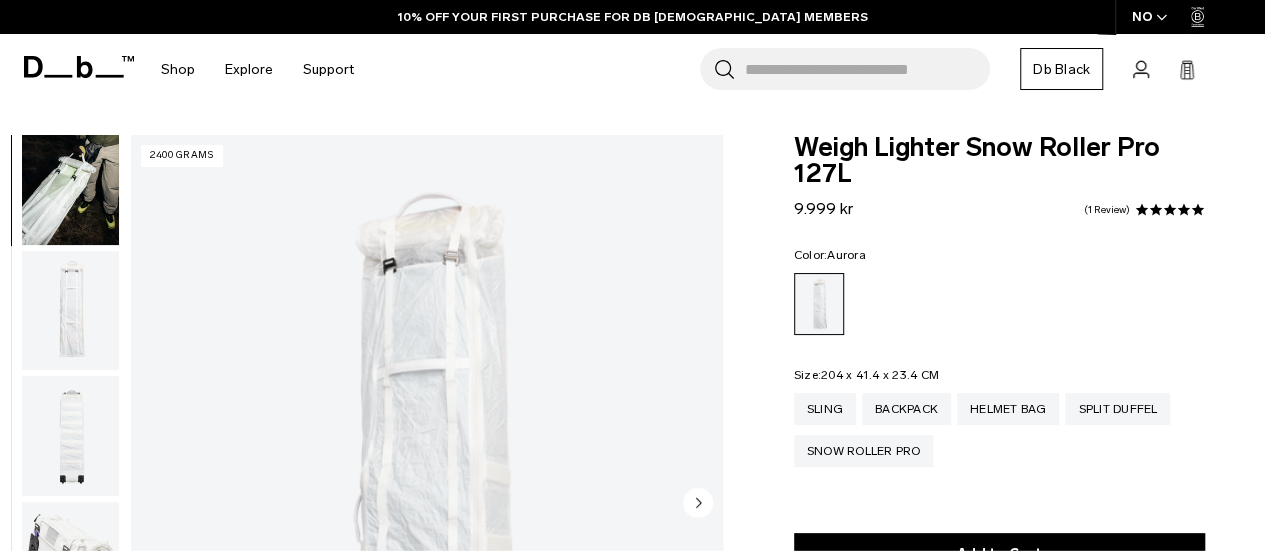 click at bounding box center [70, 436] 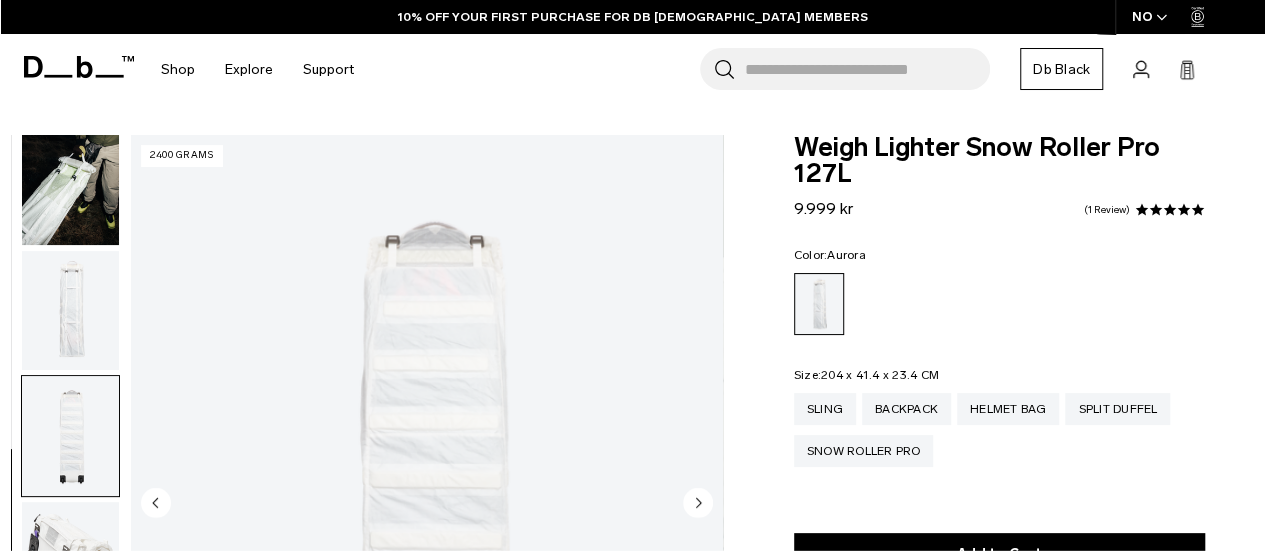 scroll, scrollTop: 0, scrollLeft: 0, axis: both 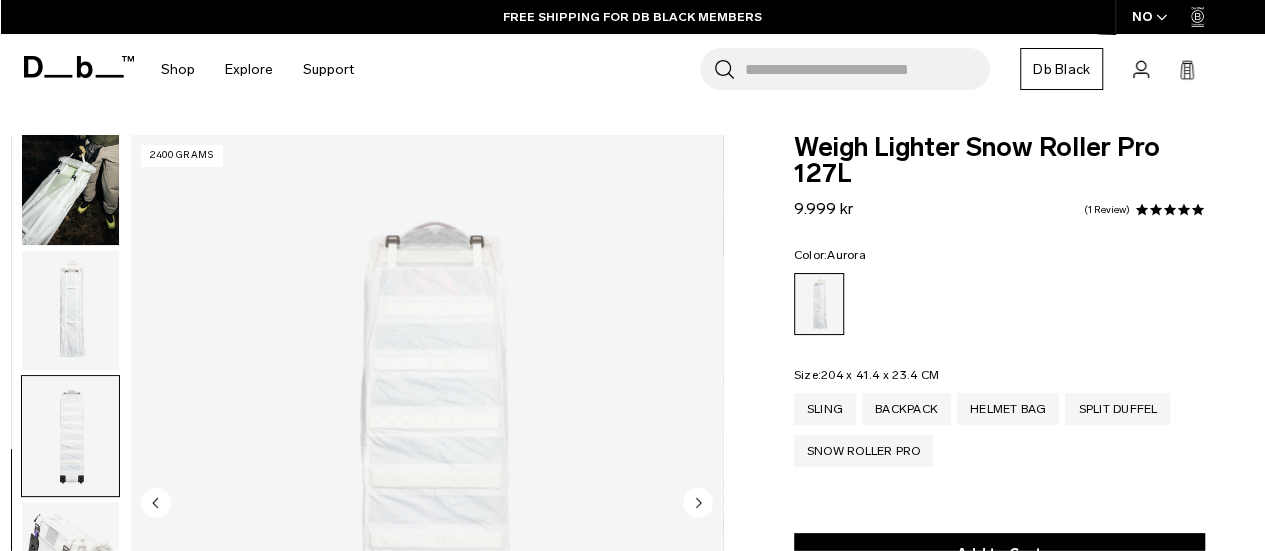 click at bounding box center (70, 185) 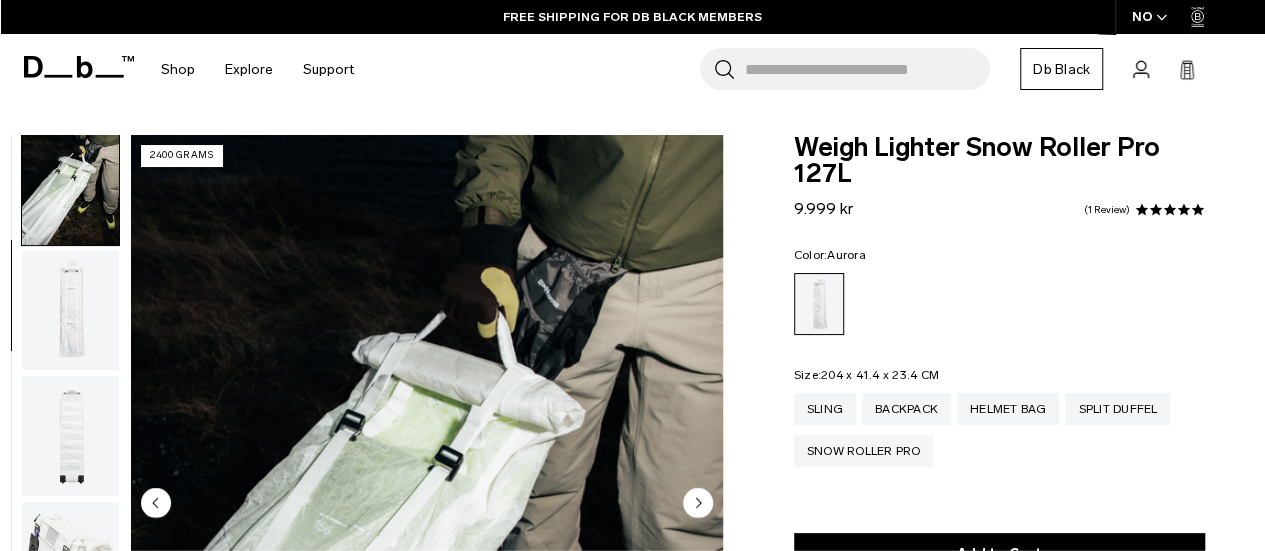 scroll, scrollTop: 126, scrollLeft: 0, axis: vertical 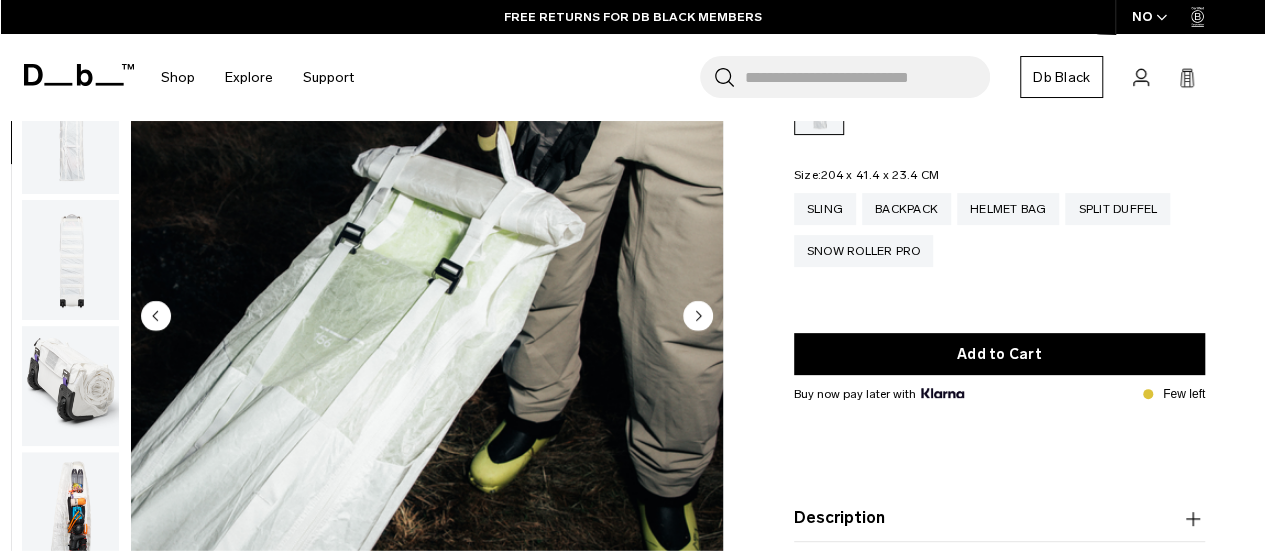 click 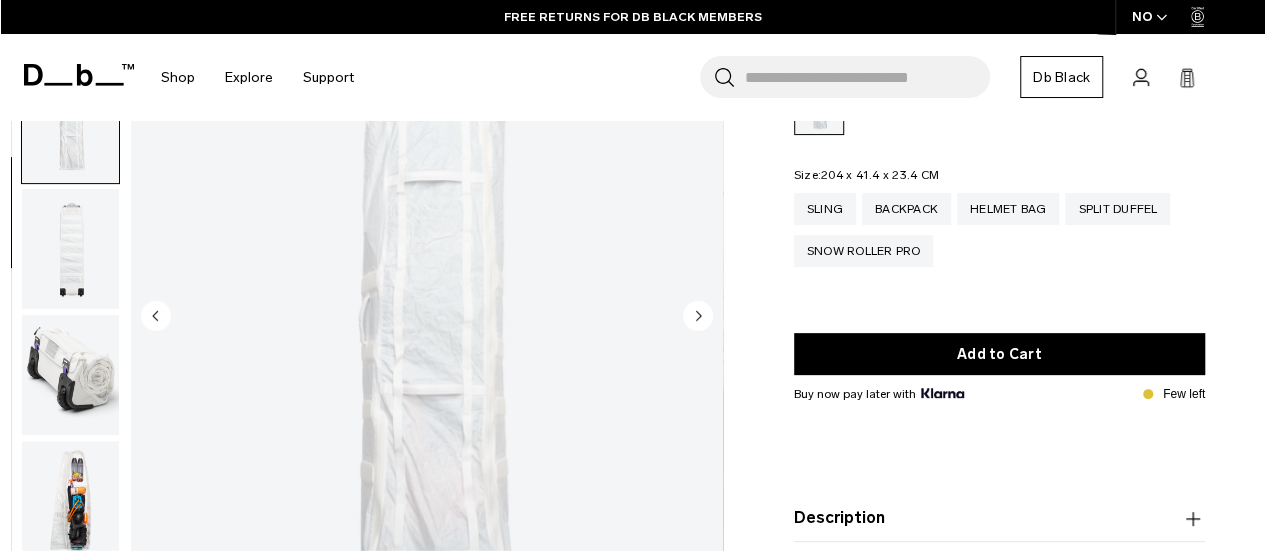 click 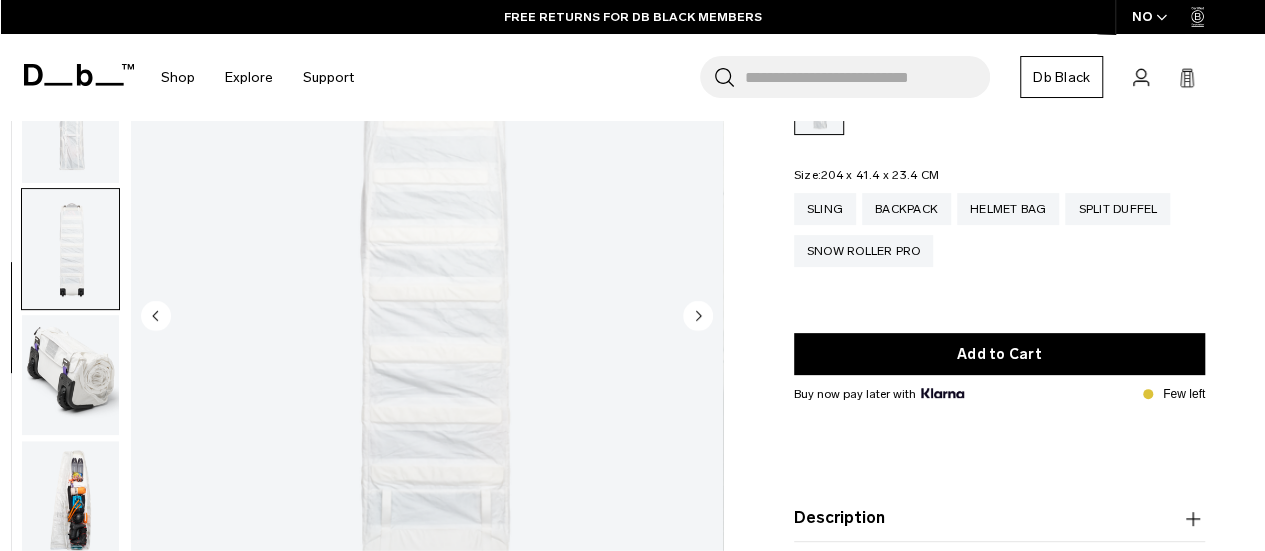 click 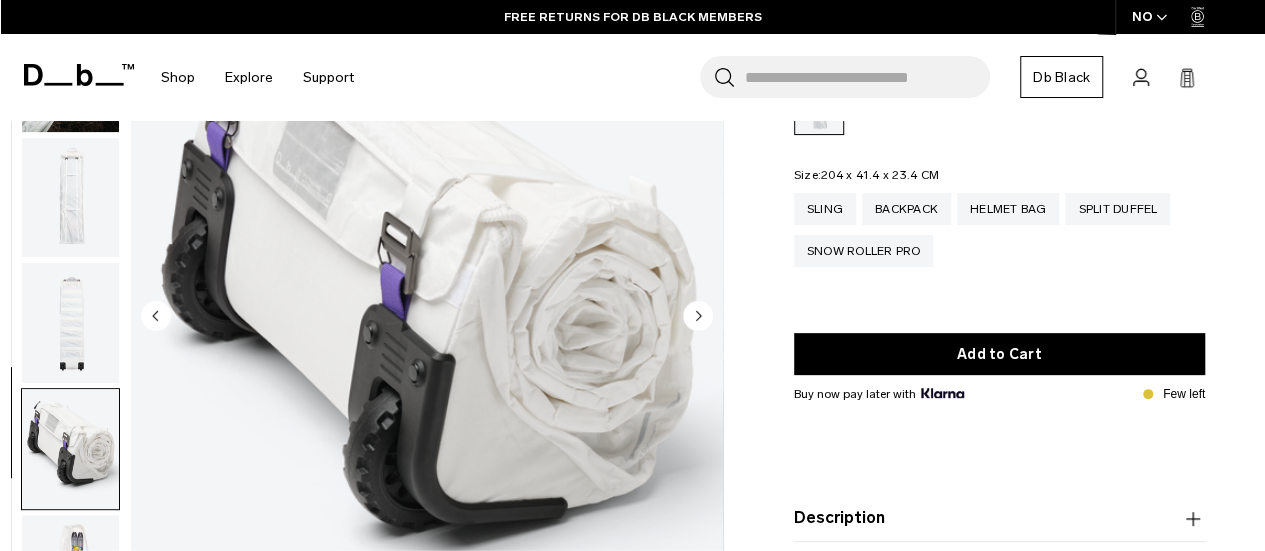 scroll, scrollTop: 0, scrollLeft: 0, axis: both 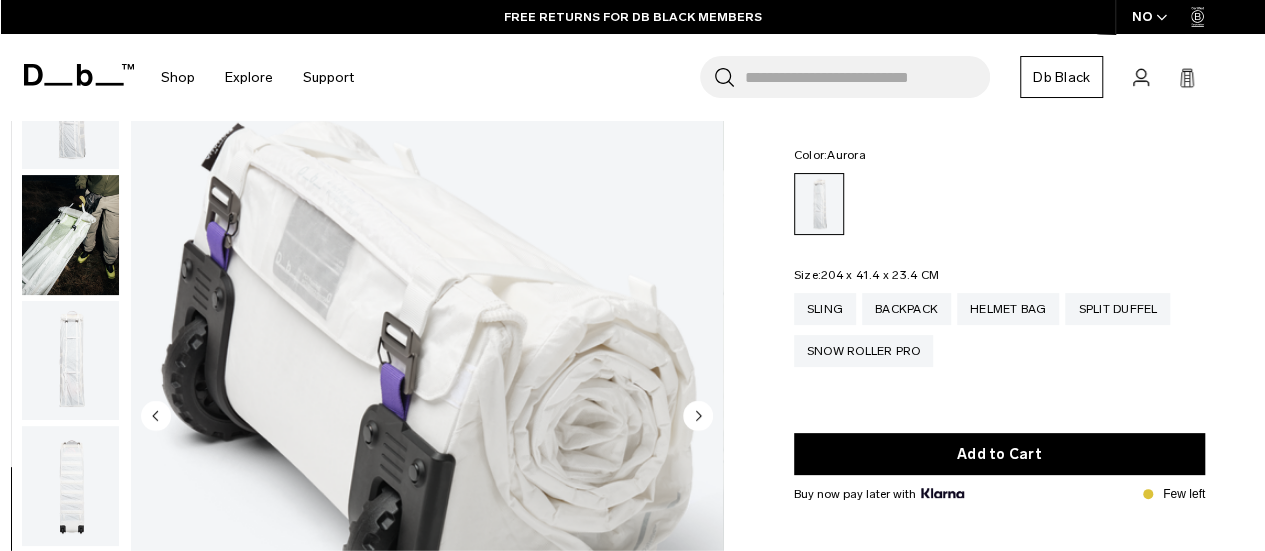 click at bounding box center (70, 234) 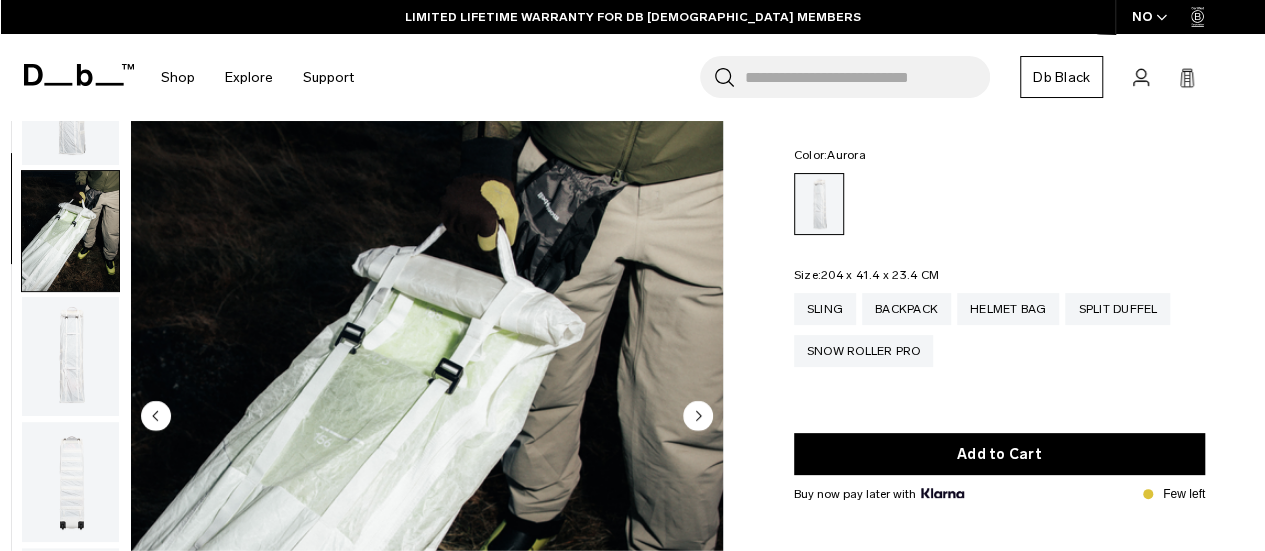 scroll, scrollTop: 0, scrollLeft: 0, axis: both 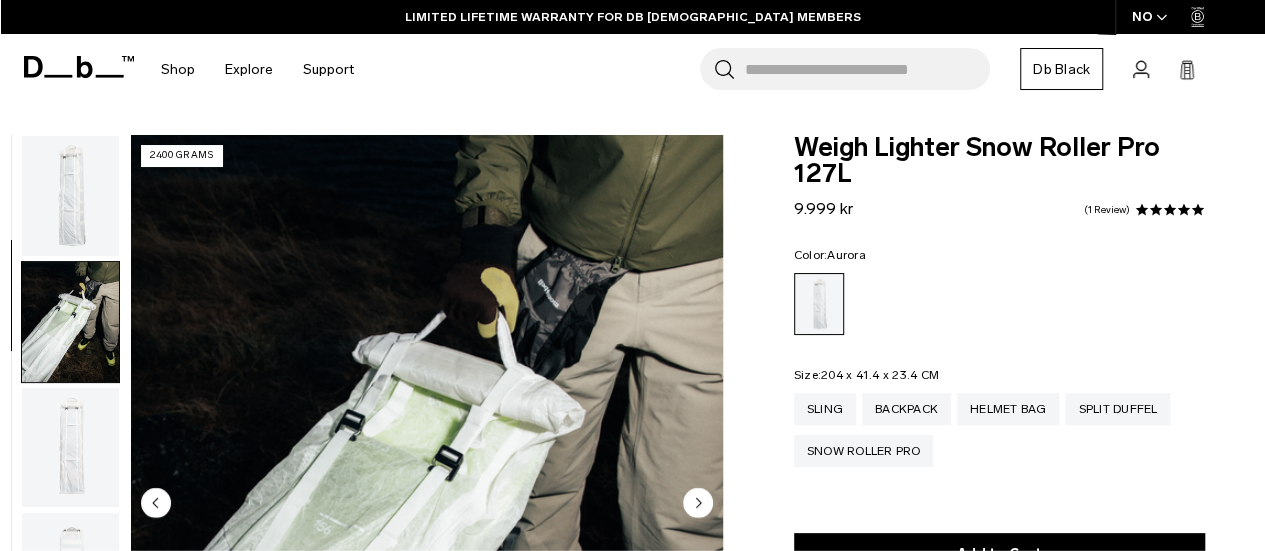 drag, startPoint x: 74, startPoint y: 218, endPoint x: 102, endPoint y: 223, distance: 28.442924 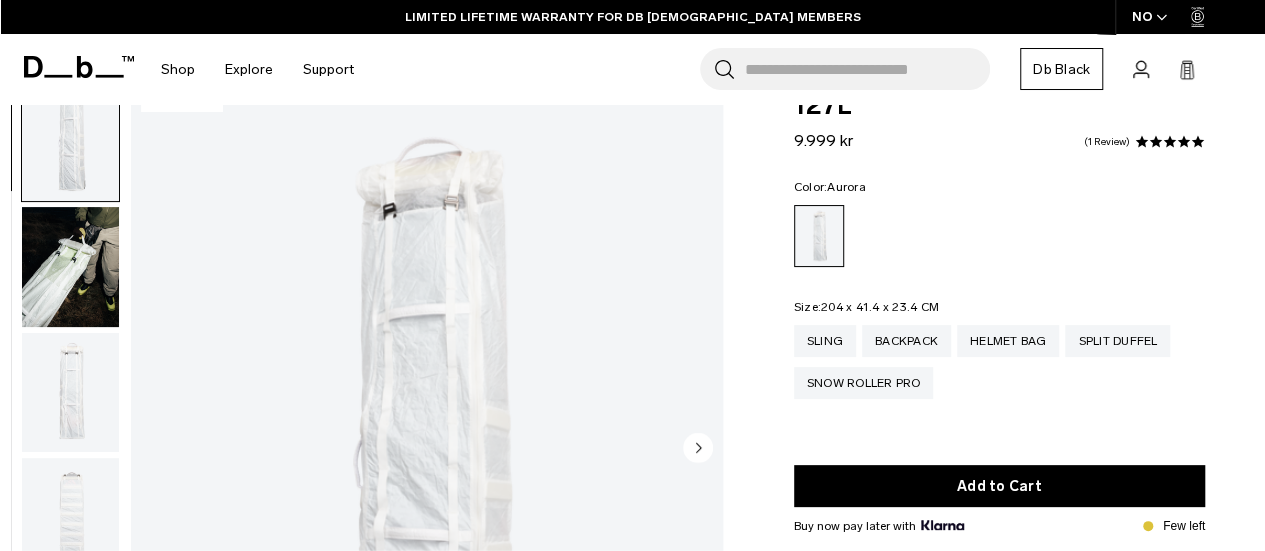 scroll, scrollTop: 100, scrollLeft: 0, axis: vertical 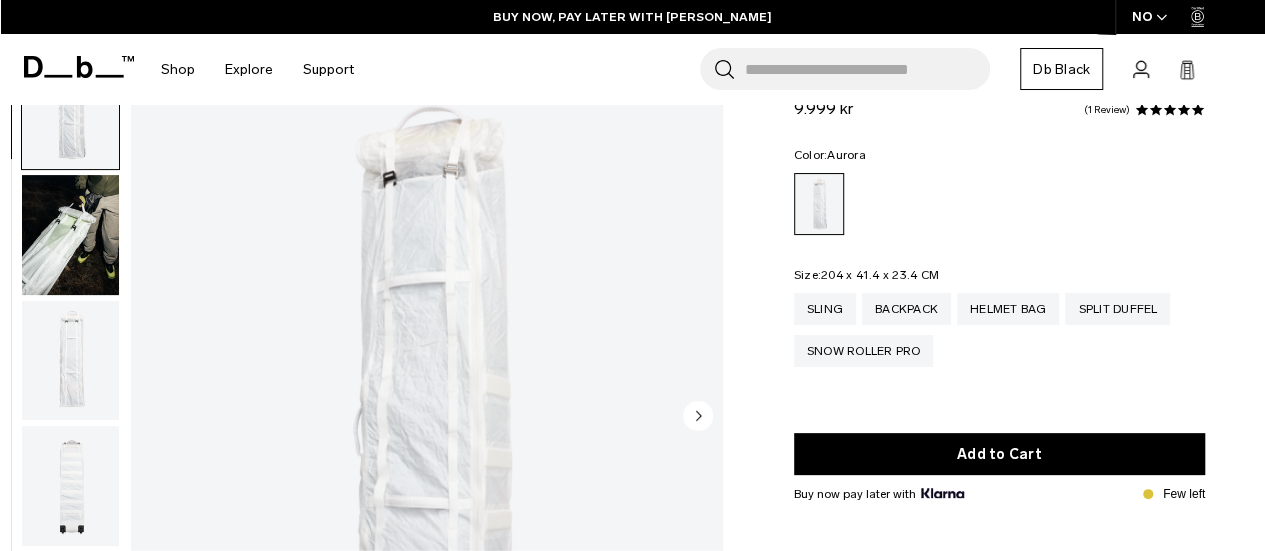 click at bounding box center [70, 109] 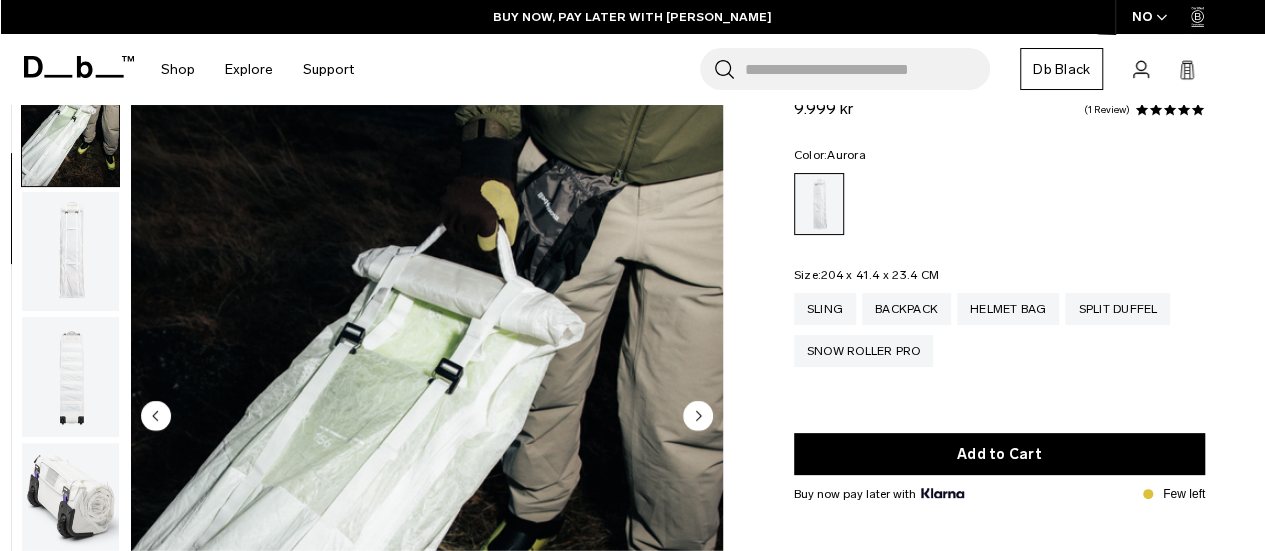 scroll, scrollTop: 126, scrollLeft: 0, axis: vertical 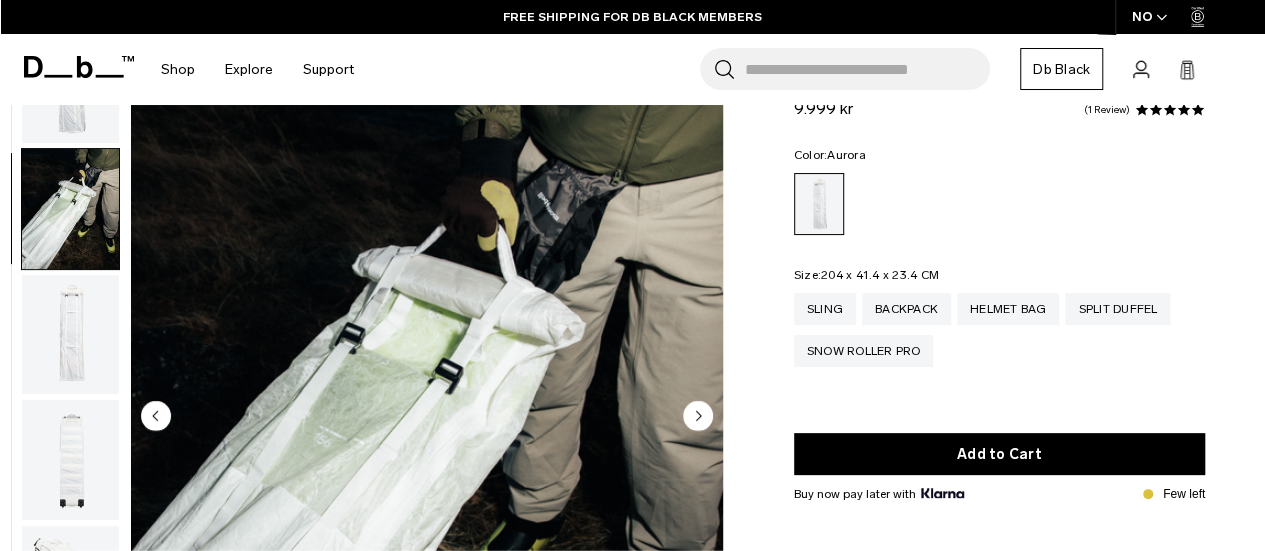 click at bounding box center [70, 334] 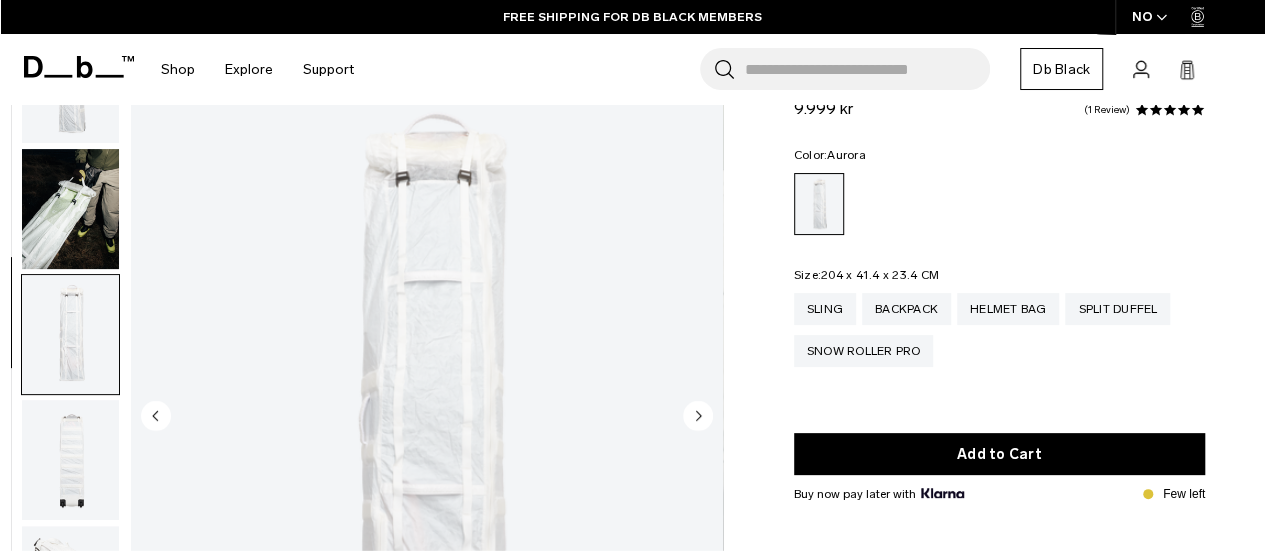 scroll, scrollTop: 138, scrollLeft: 0, axis: vertical 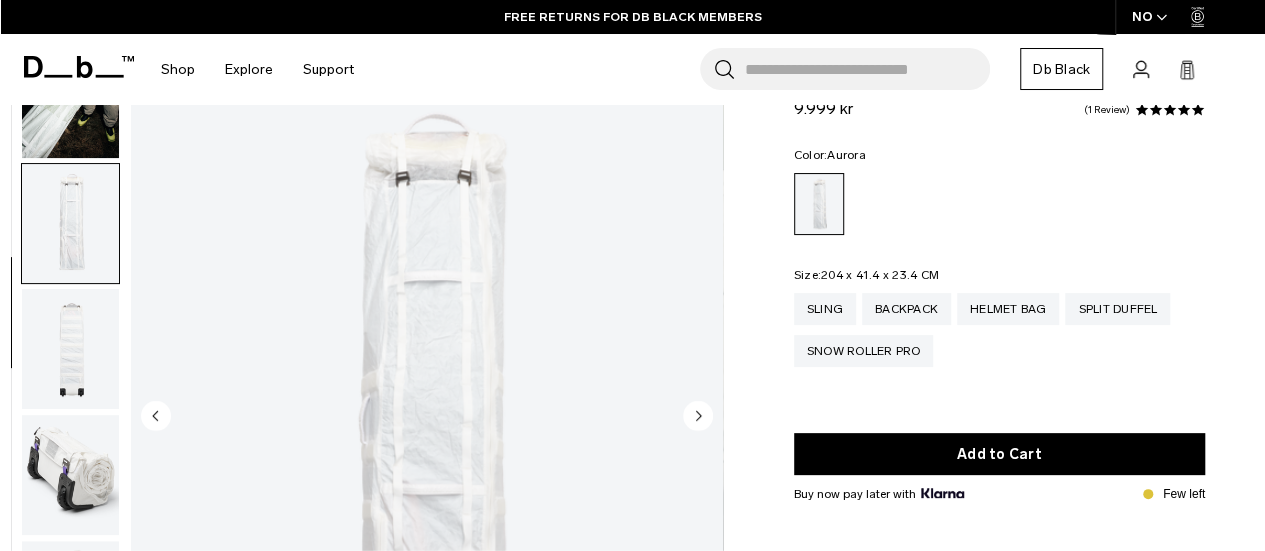 click at bounding box center (70, 349) 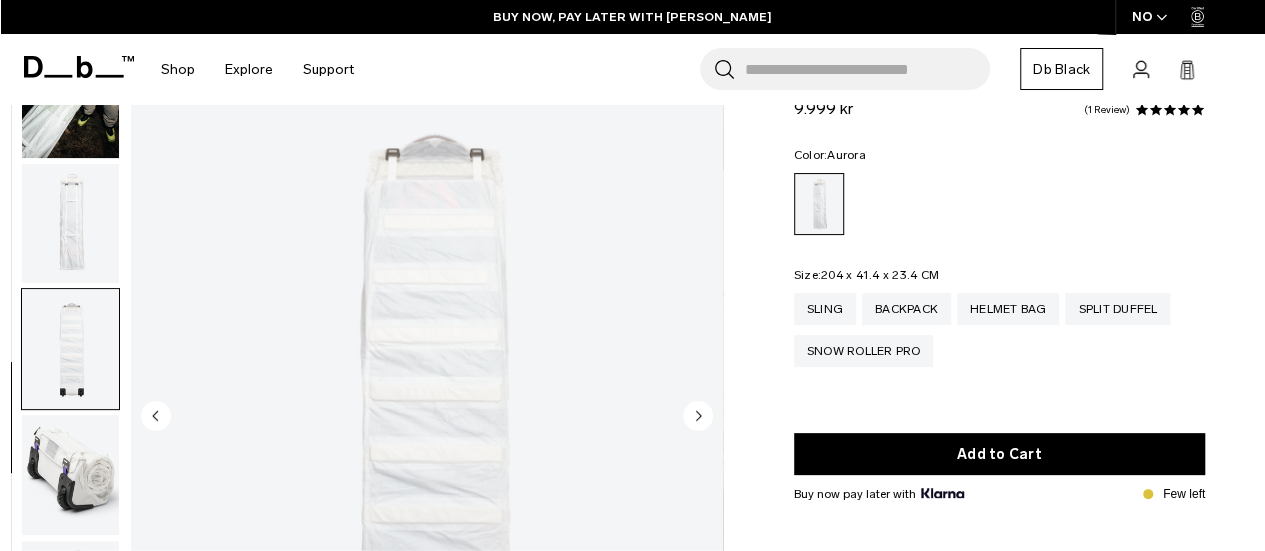click at bounding box center (70, 475) 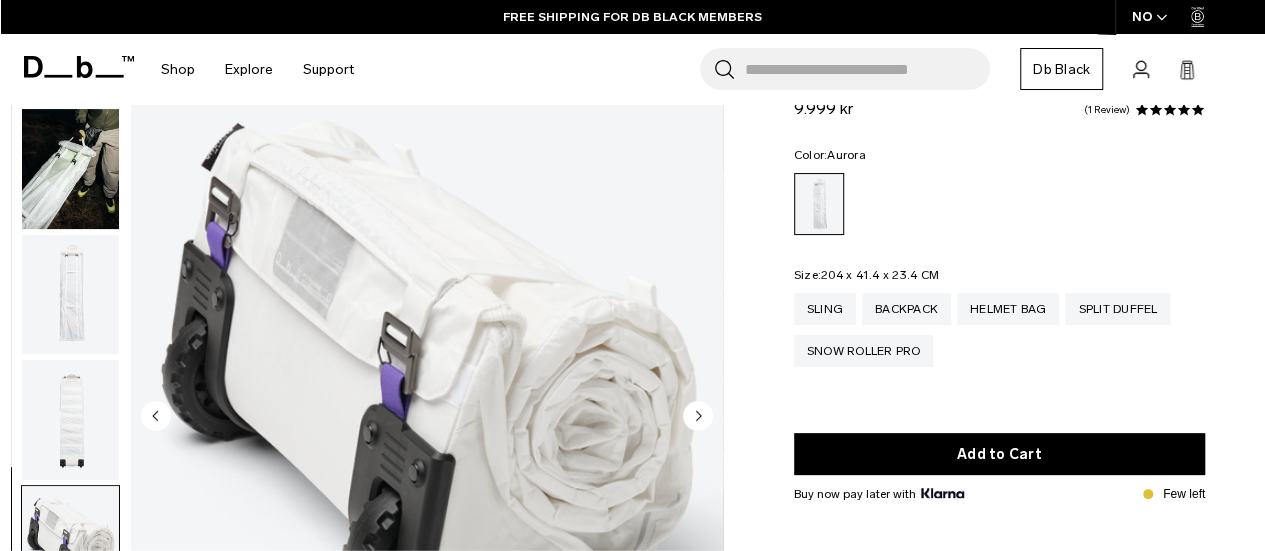 scroll, scrollTop: 0, scrollLeft: 0, axis: both 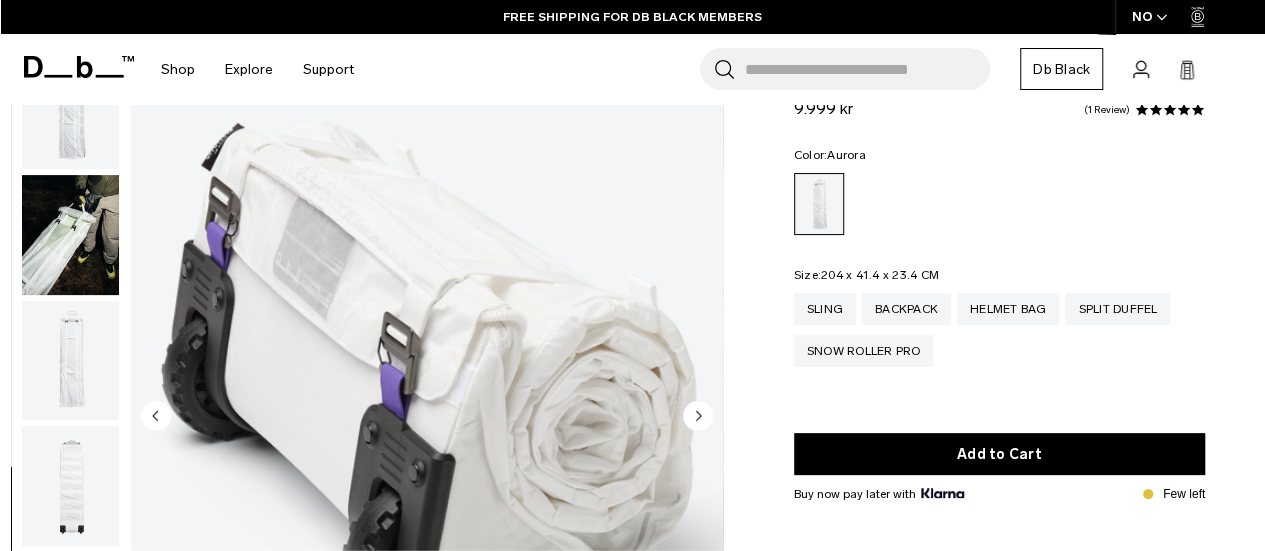 click at bounding box center (427, 416) 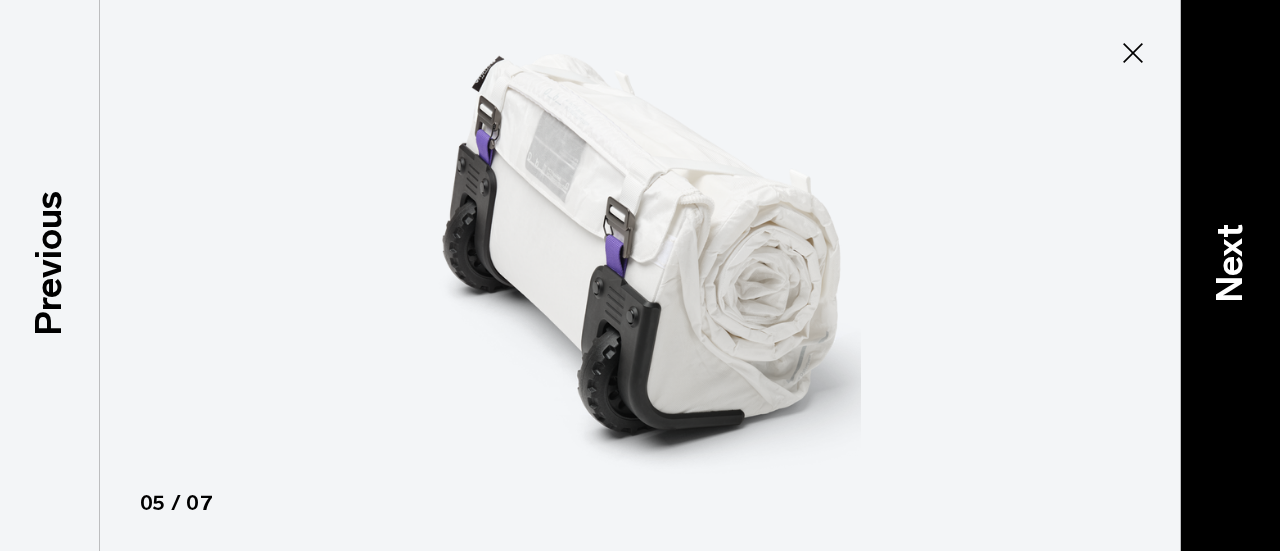click on "Next" at bounding box center (1230, 275) 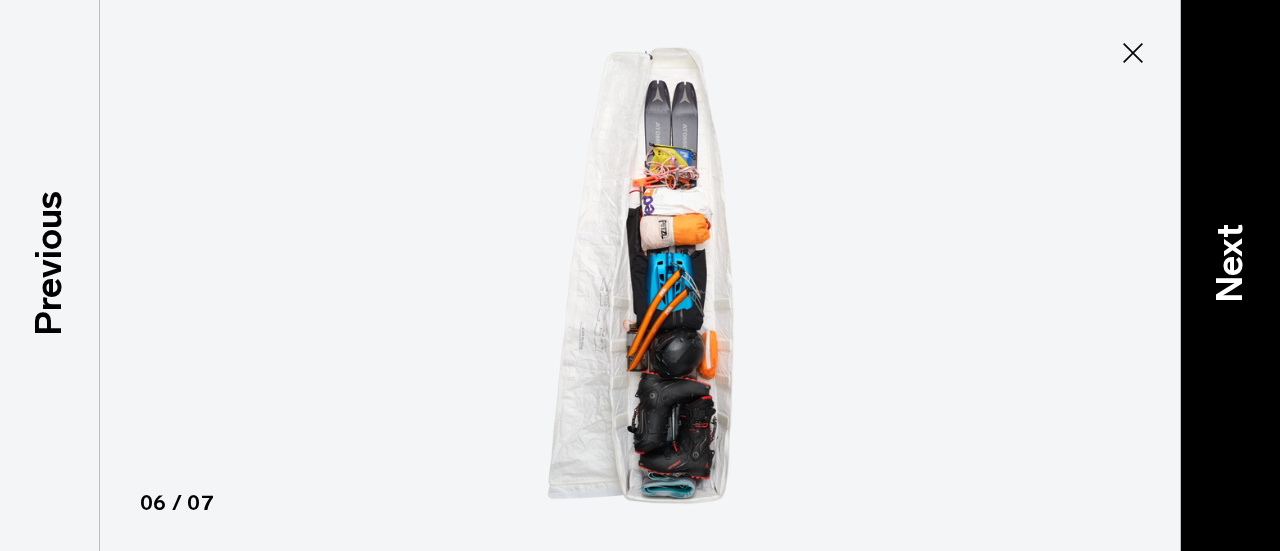 click on "Next" at bounding box center [1230, 263] 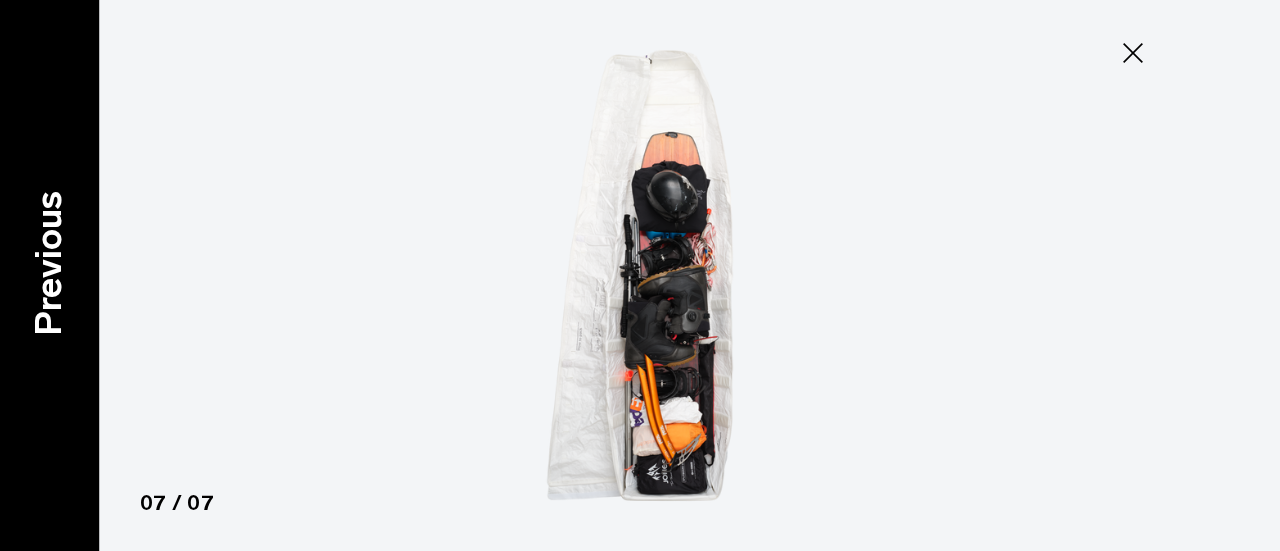 drag, startPoint x: 52, startPoint y: 293, endPoint x: 66, endPoint y: 291, distance: 14.142136 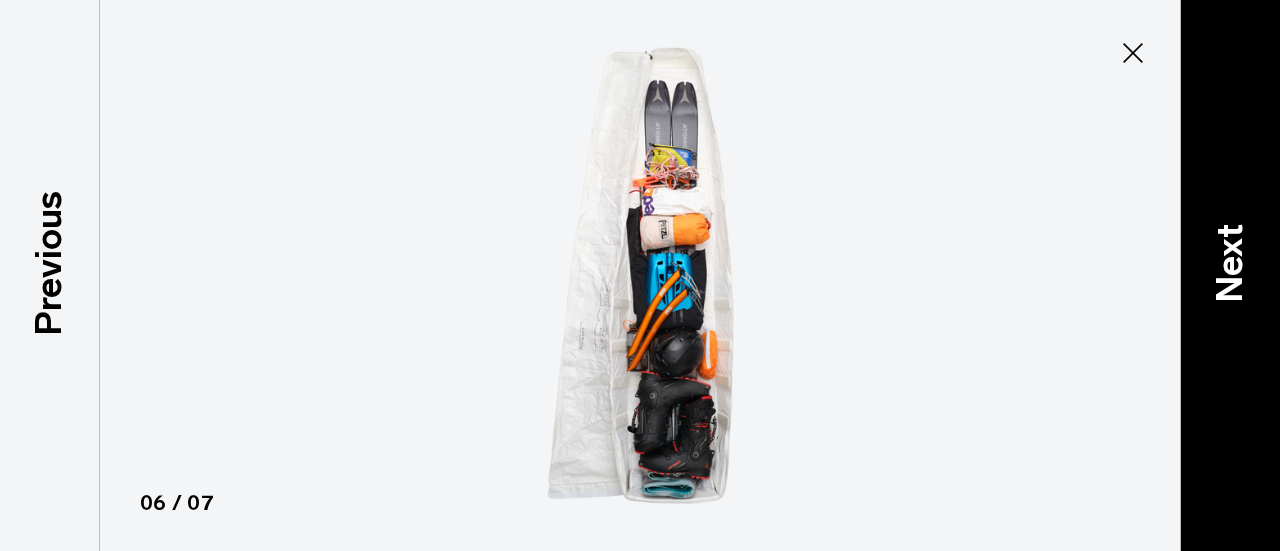 click on "Next" at bounding box center [1230, 263] 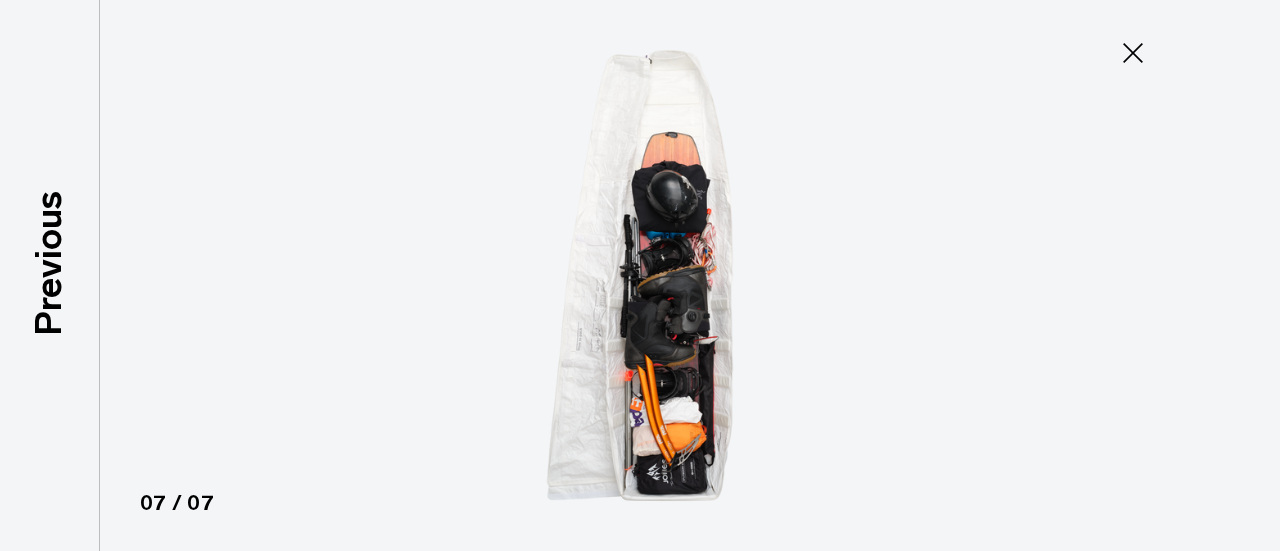 click 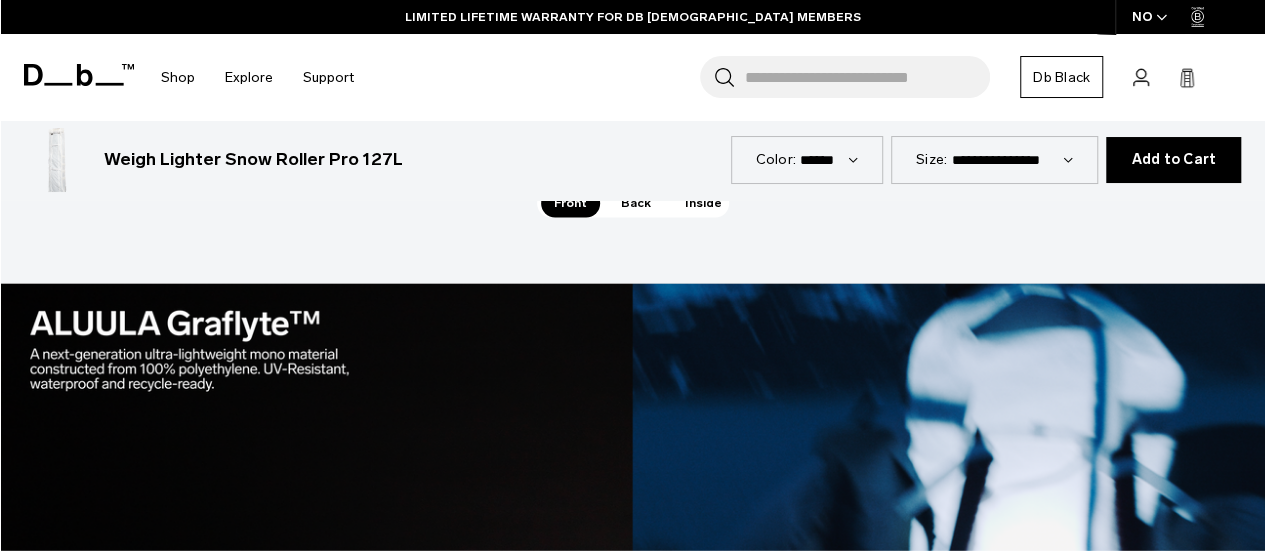 scroll, scrollTop: 1500, scrollLeft: 0, axis: vertical 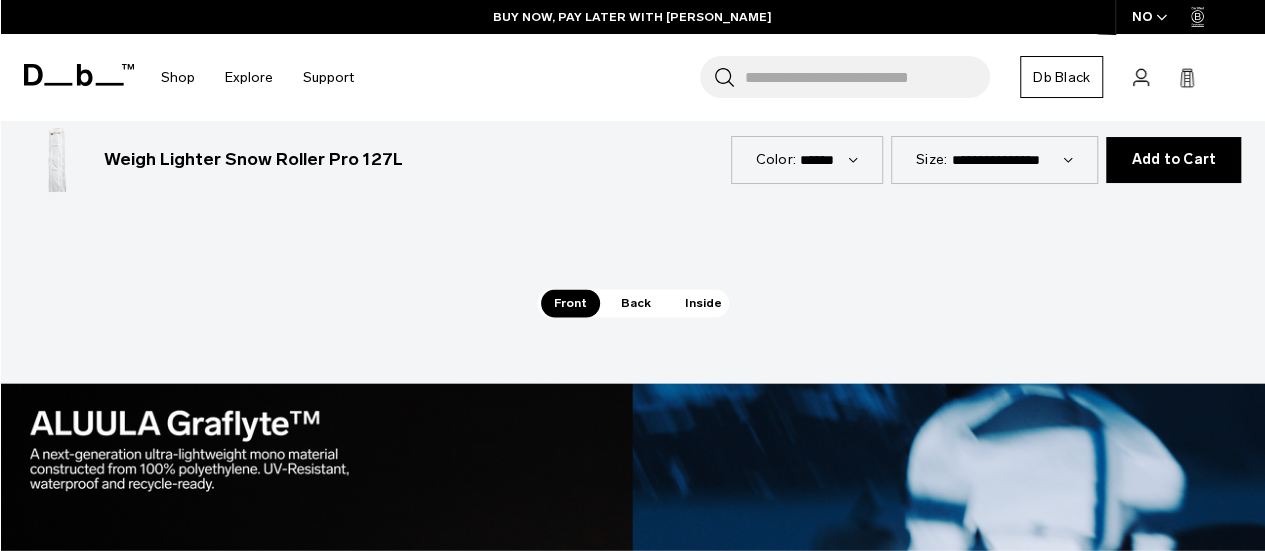 click on "Back" at bounding box center (636, 303) 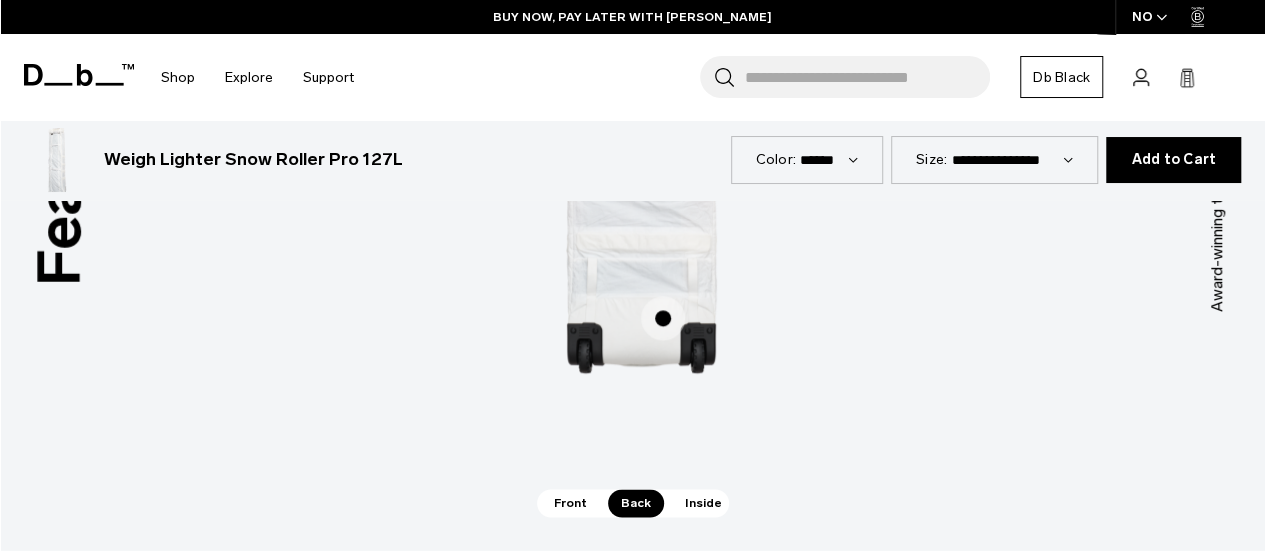 scroll, scrollTop: 1500, scrollLeft: 0, axis: vertical 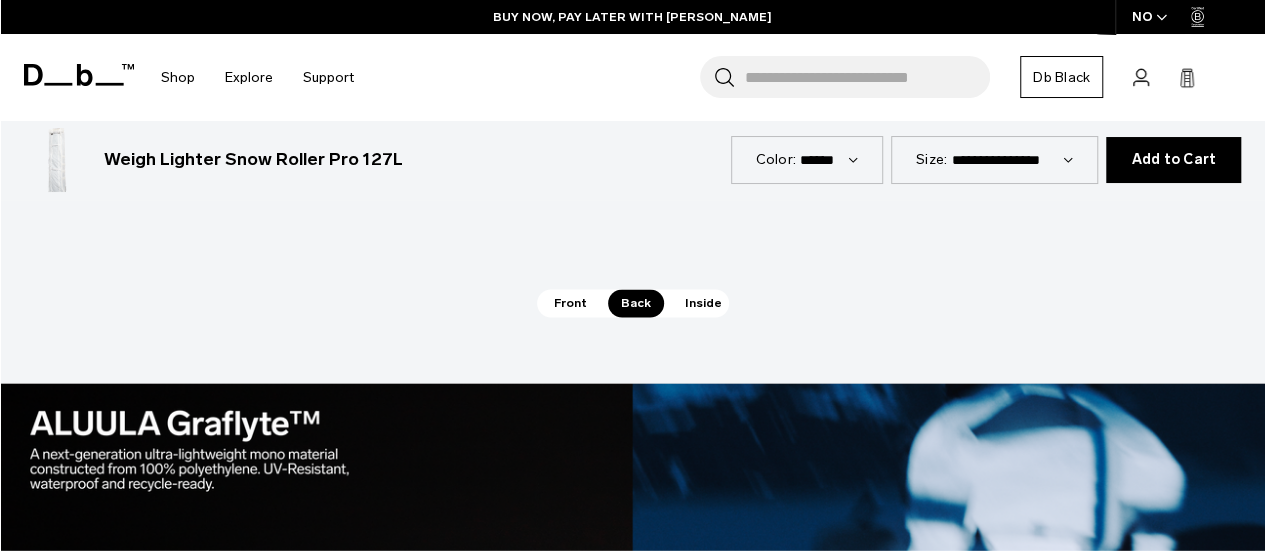 click on "Inside" at bounding box center [703, 303] 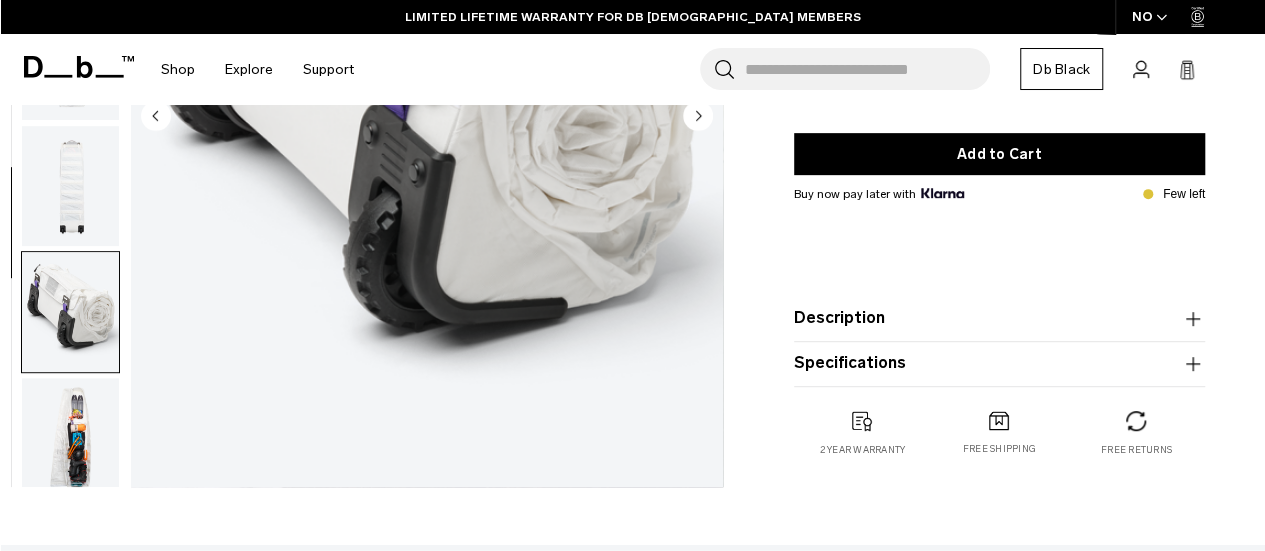 scroll, scrollTop: 0, scrollLeft: 0, axis: both 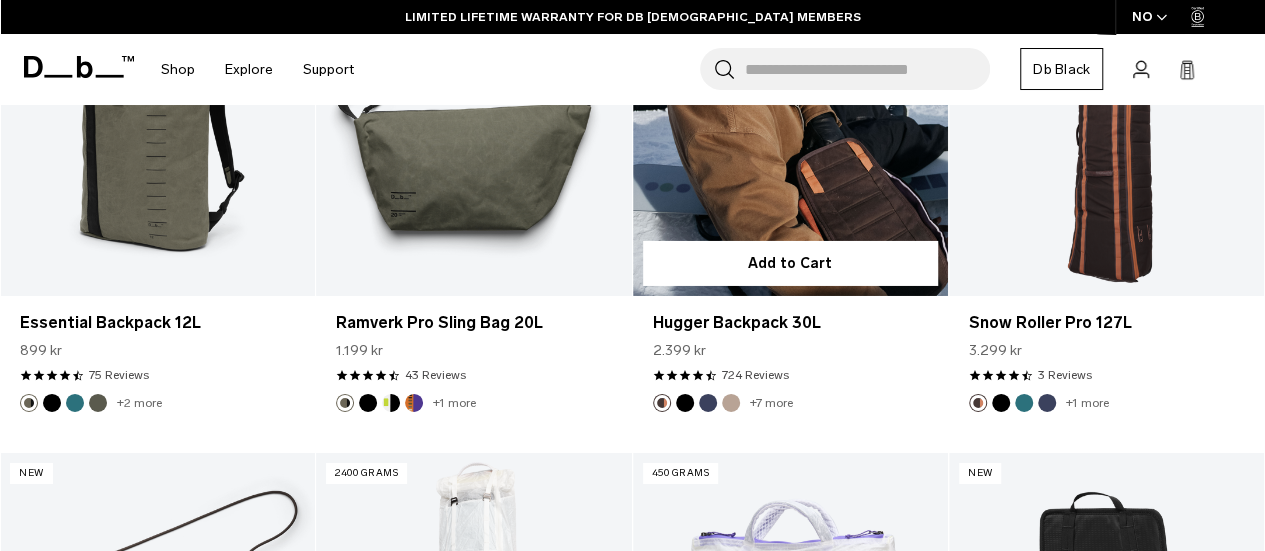 click at bounding box center (731, 403) 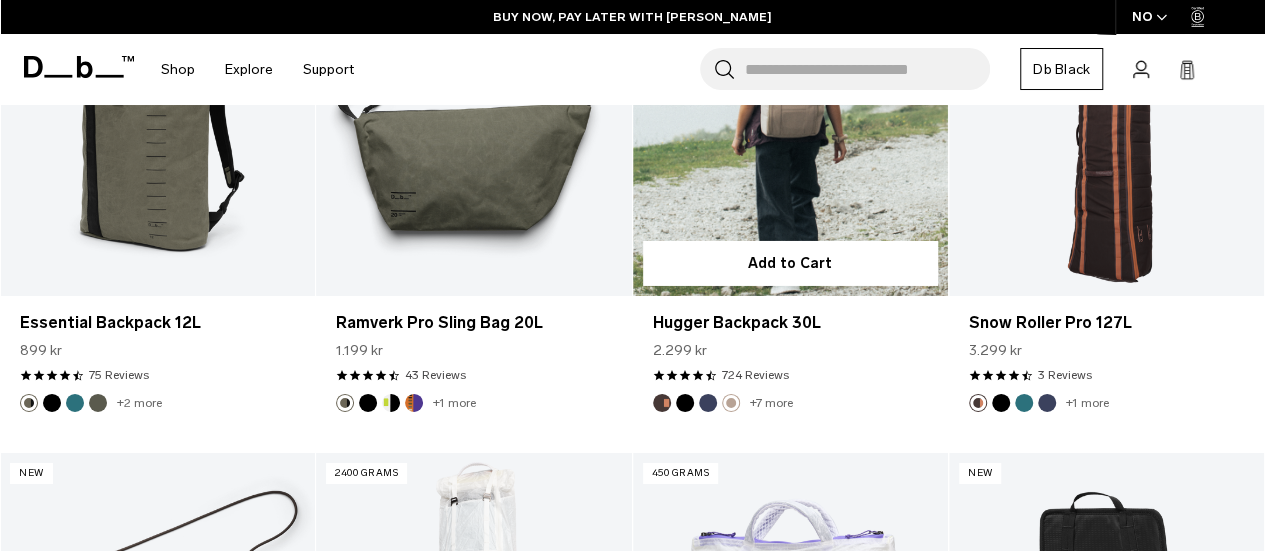 click on "+7 more" at bounding box center [771, 403] 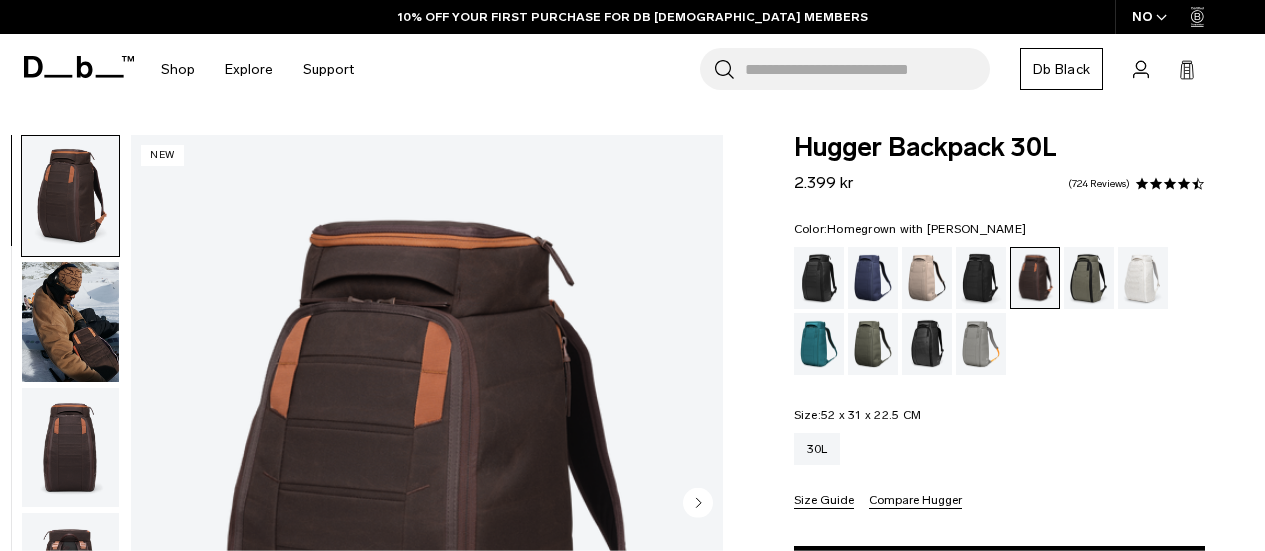 scroll, scrollTop: 200, scrollLeft: 0, axis: vertical 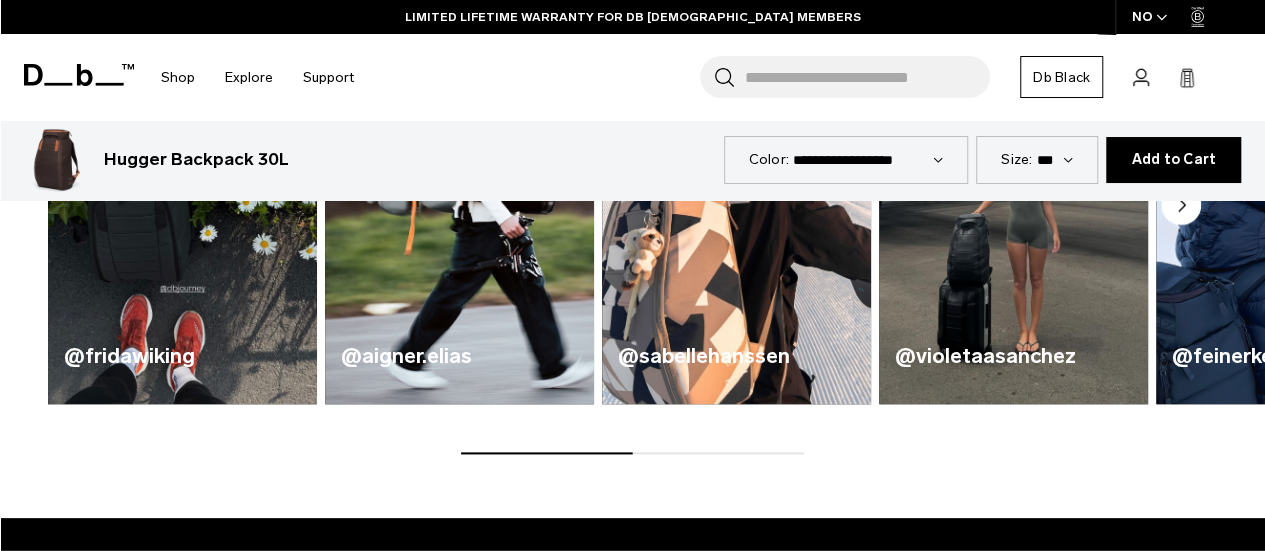 click 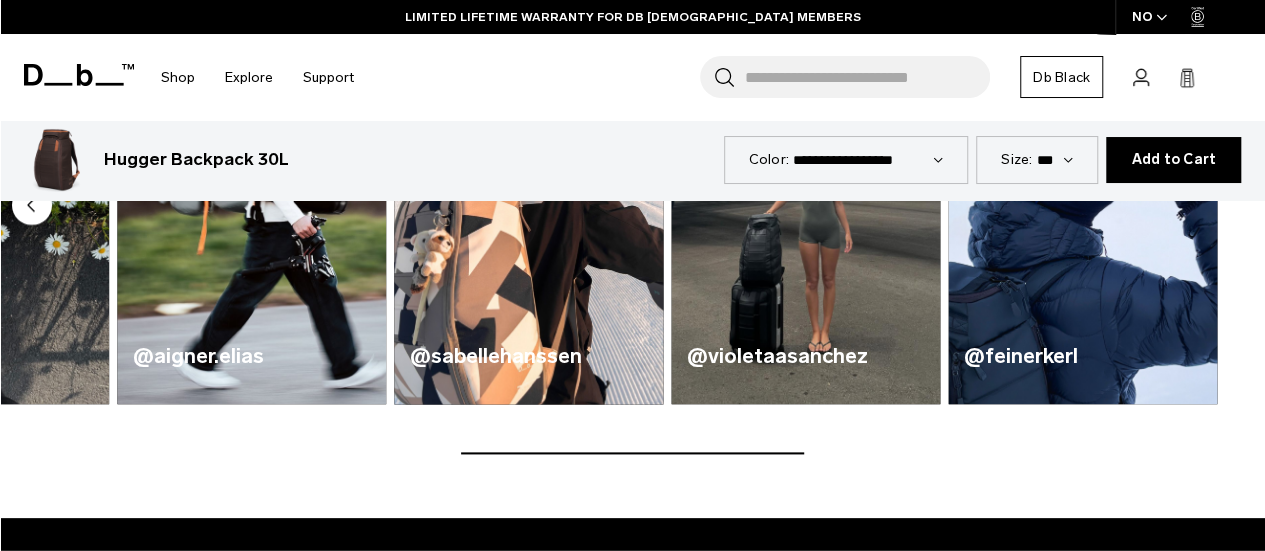click on "@sabellehanssen" at bounding box center [528, 356] 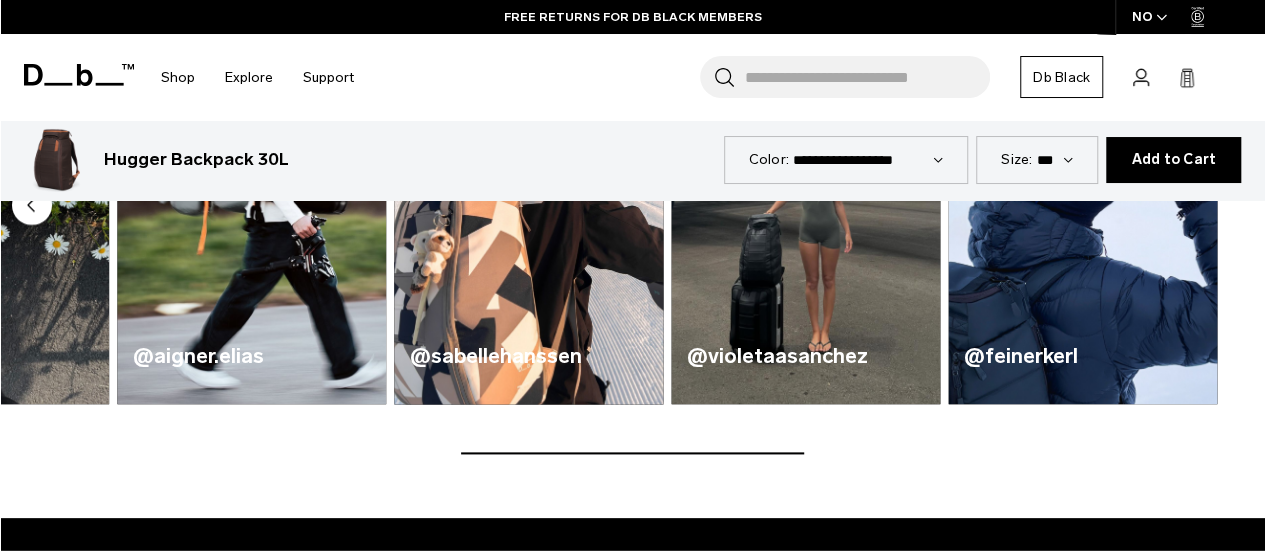 click at bounding box center [528, 181] 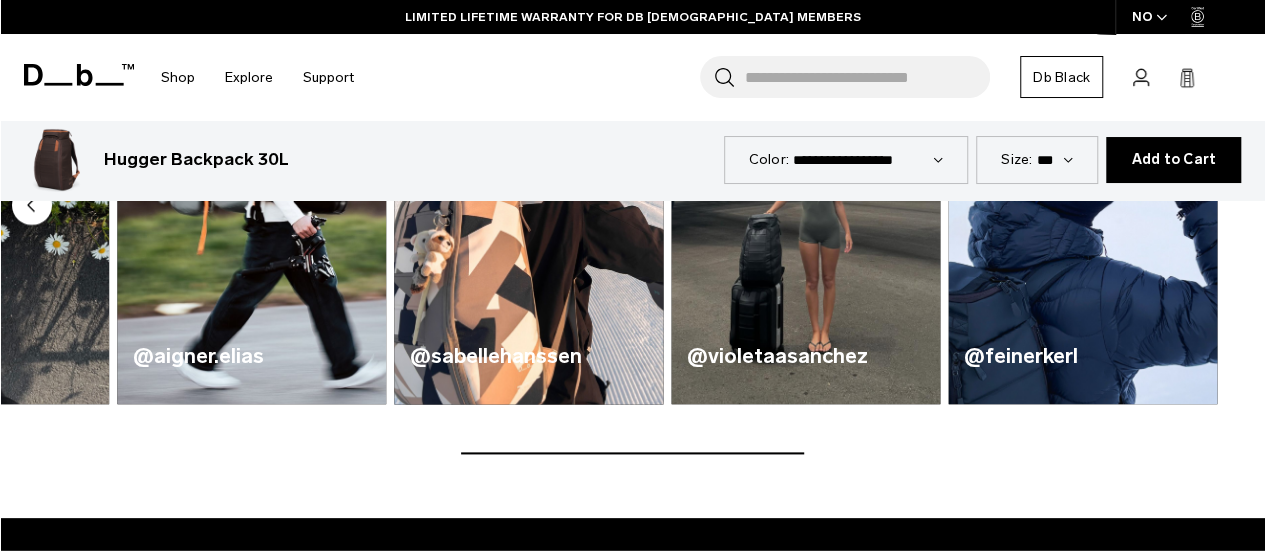 click on "@sabellehanssen" at bounding box center (528, 364) 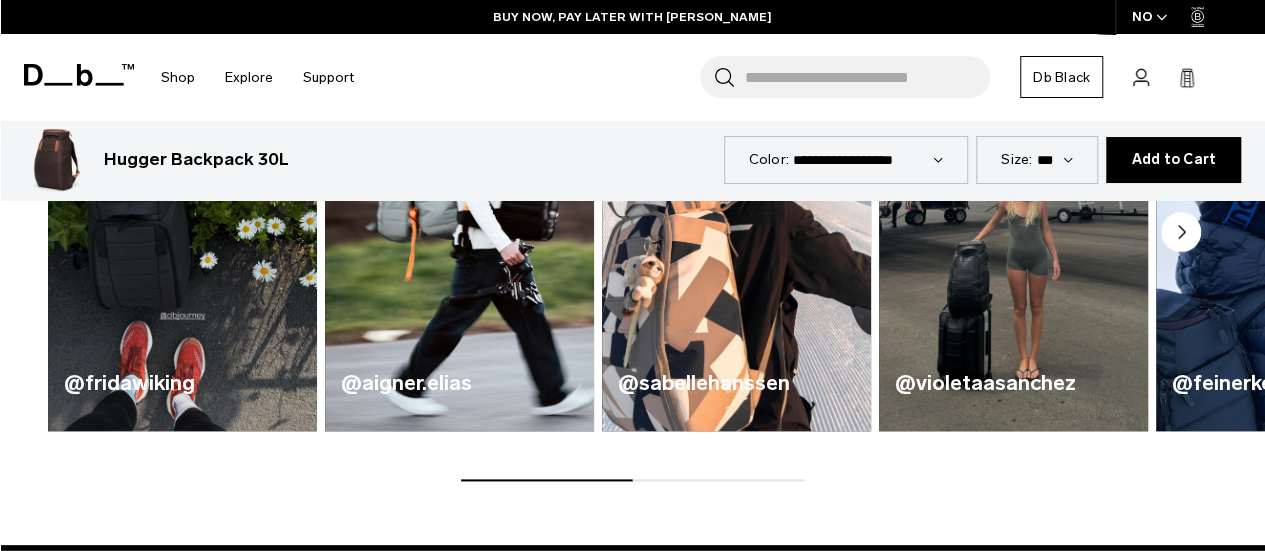 scroll, scrollTop: 1100, scrollLeft: 0, axis: vertical 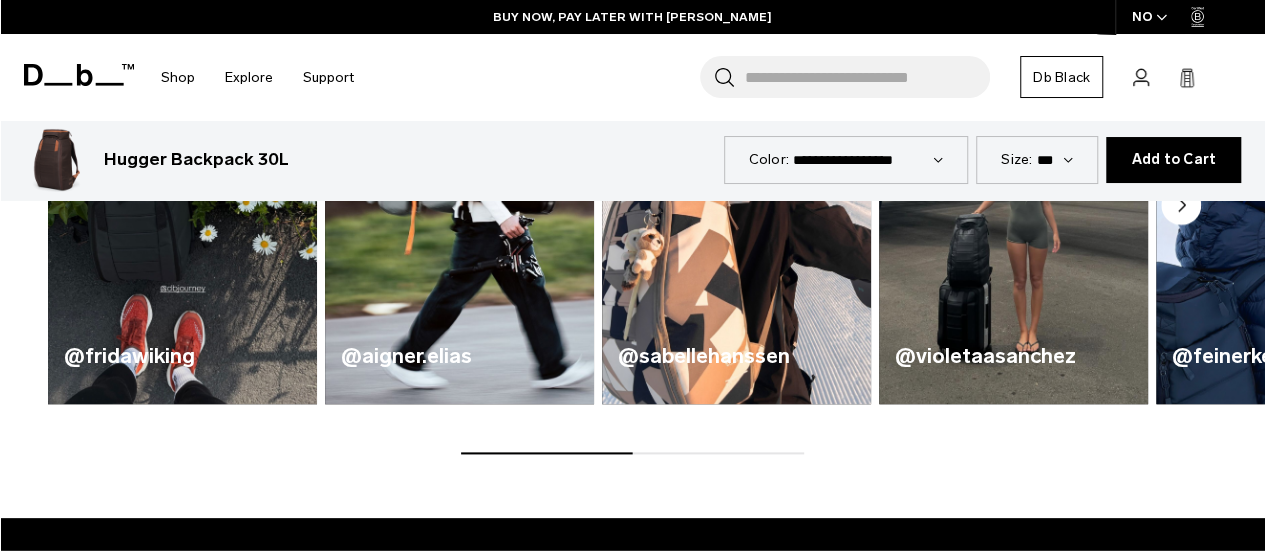 click on "**********" at bounding box center (868, 159) 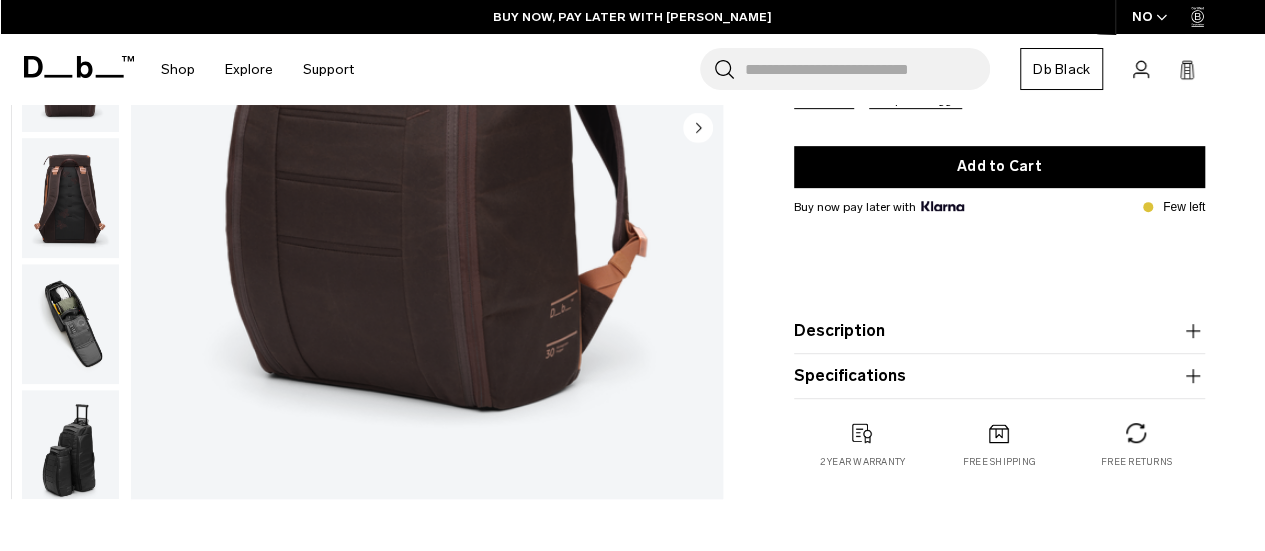 scroll, scrollTop: 0, scrollLeft: 0, axis: both 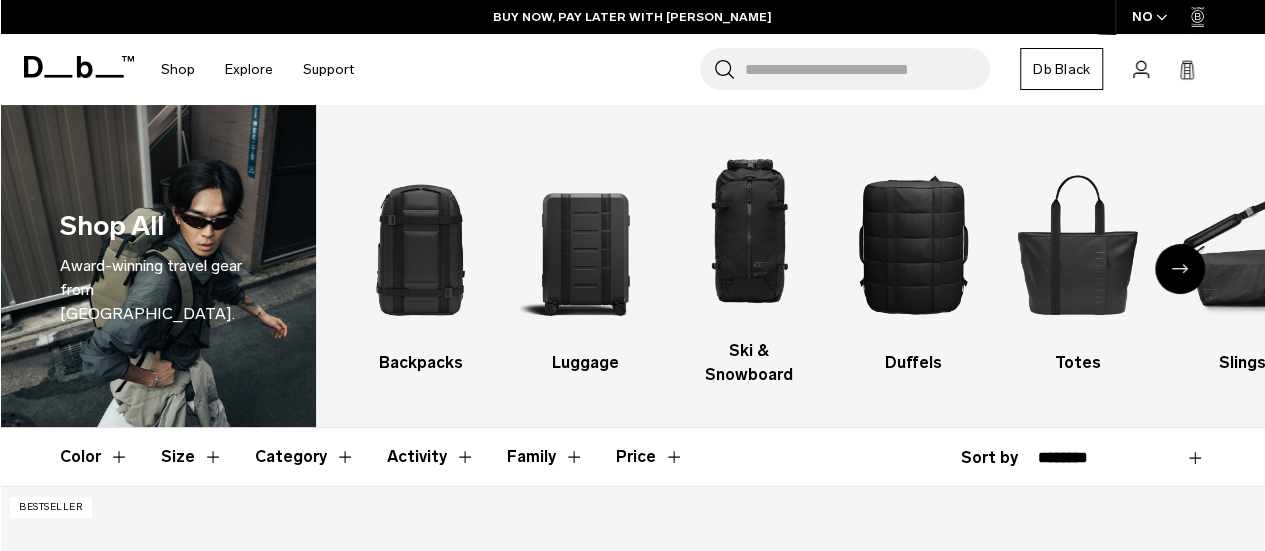 click at bounding box center [1180, 269] 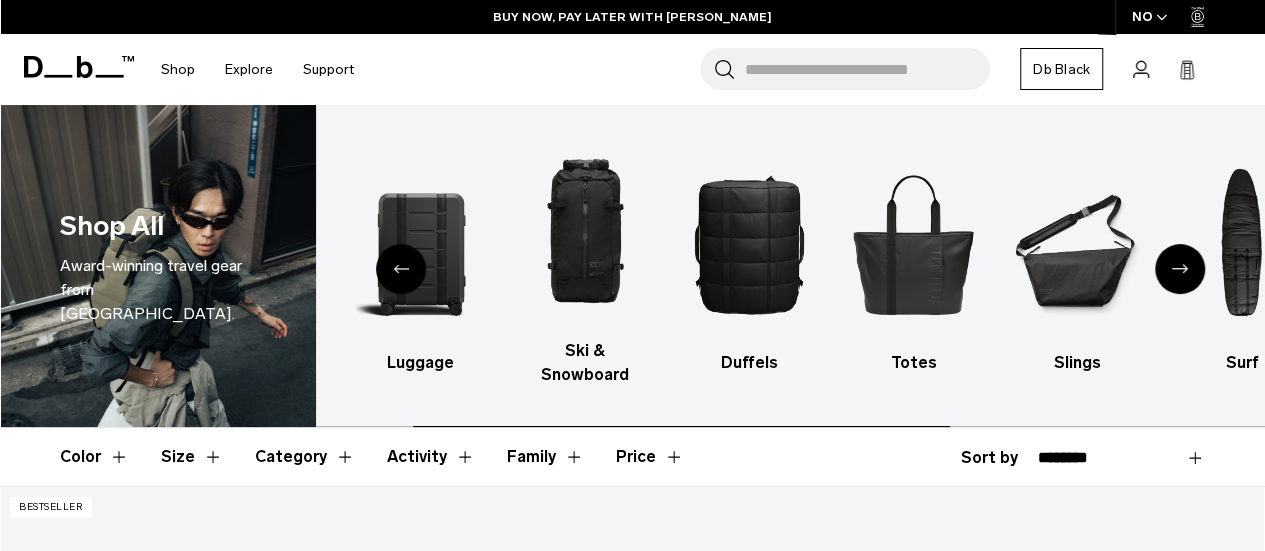 click at bounding box center (1180, 269) 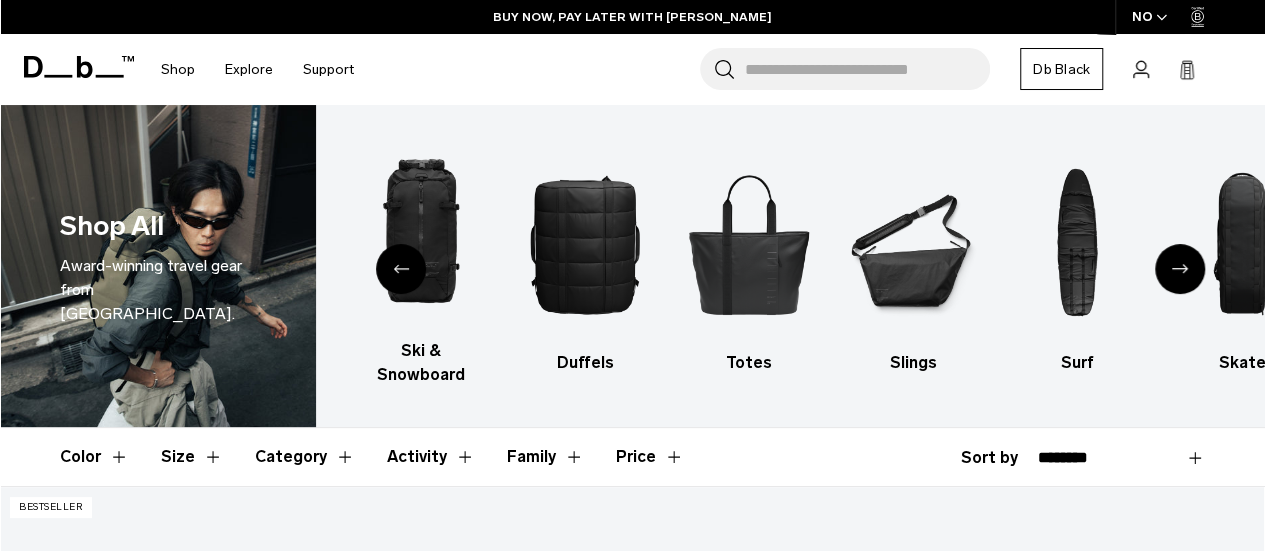 click at bounding box center [1180, 269] 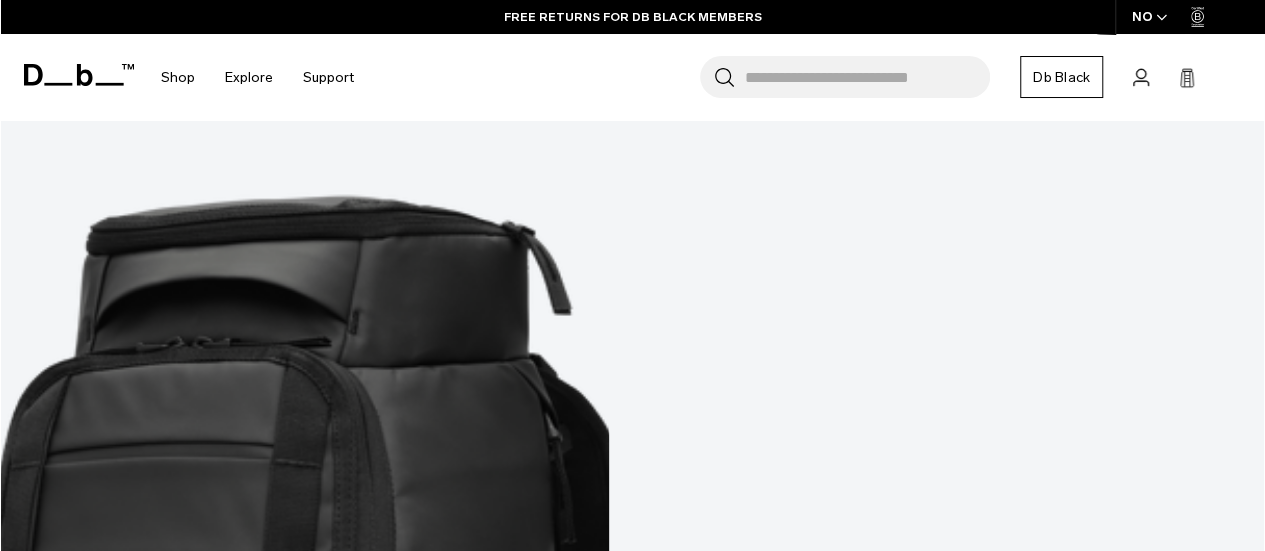 scroll, scrollTop: 2100, scrollLeft: 0, axis: vertical 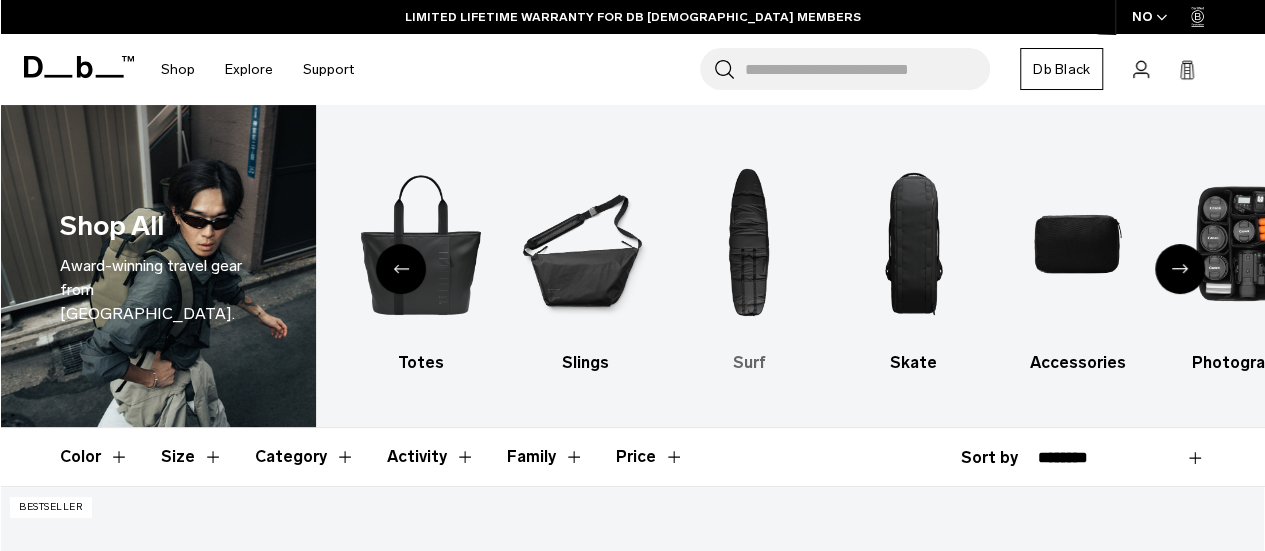 click at bounding box center (749, 244) 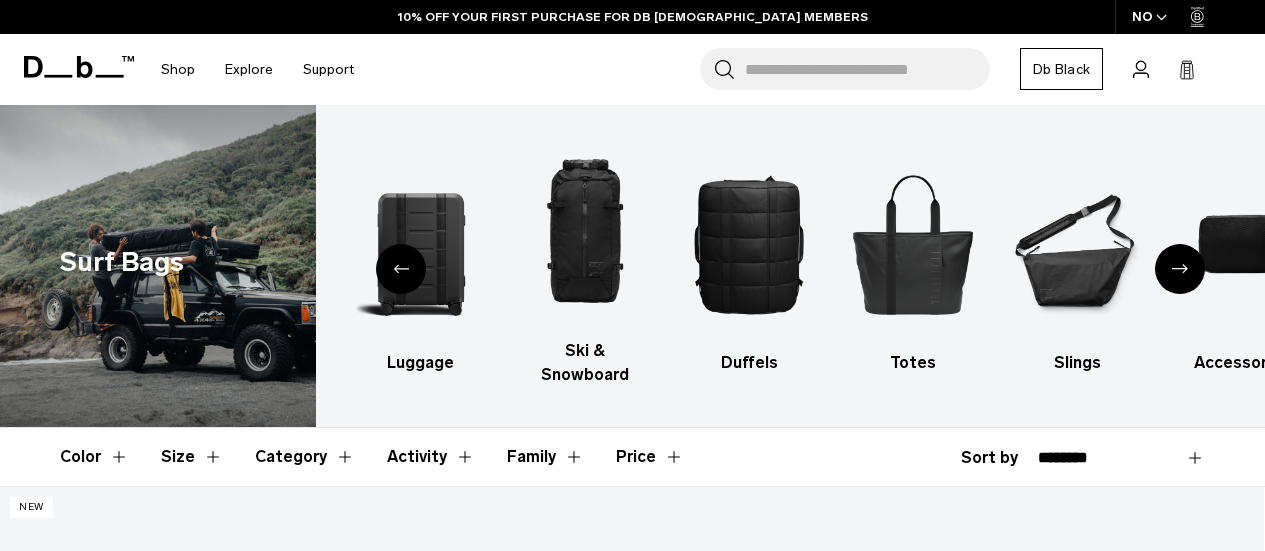 scroll, scrollTop: 0, scrollLeft: 0, axis: both 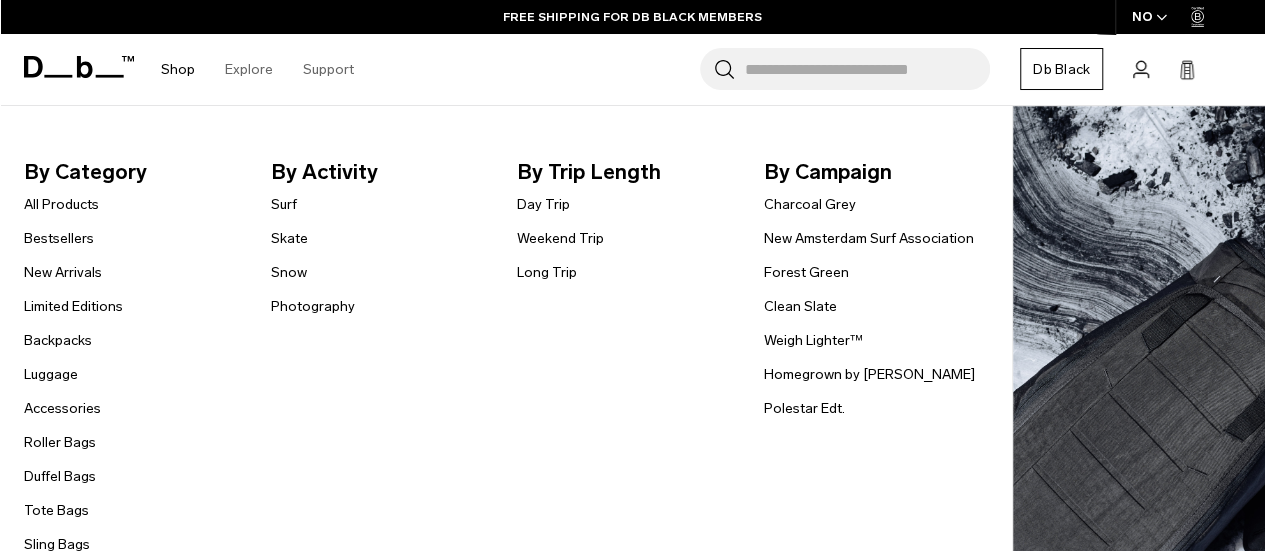 click on "Shop" at bounding box center [178, 69] 